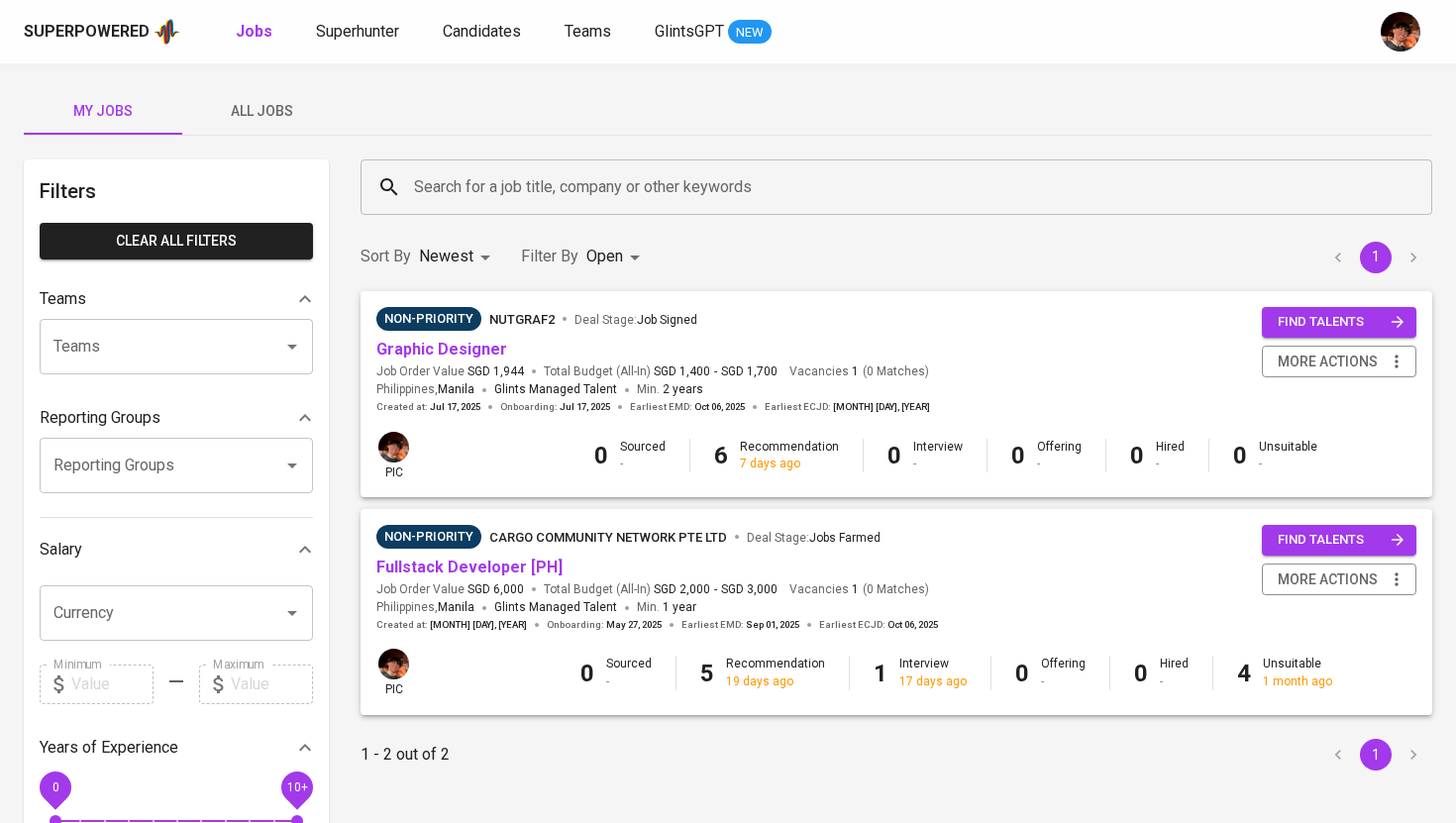 scroll, scrollTop: 0, scrollLeft: 0, axis: both 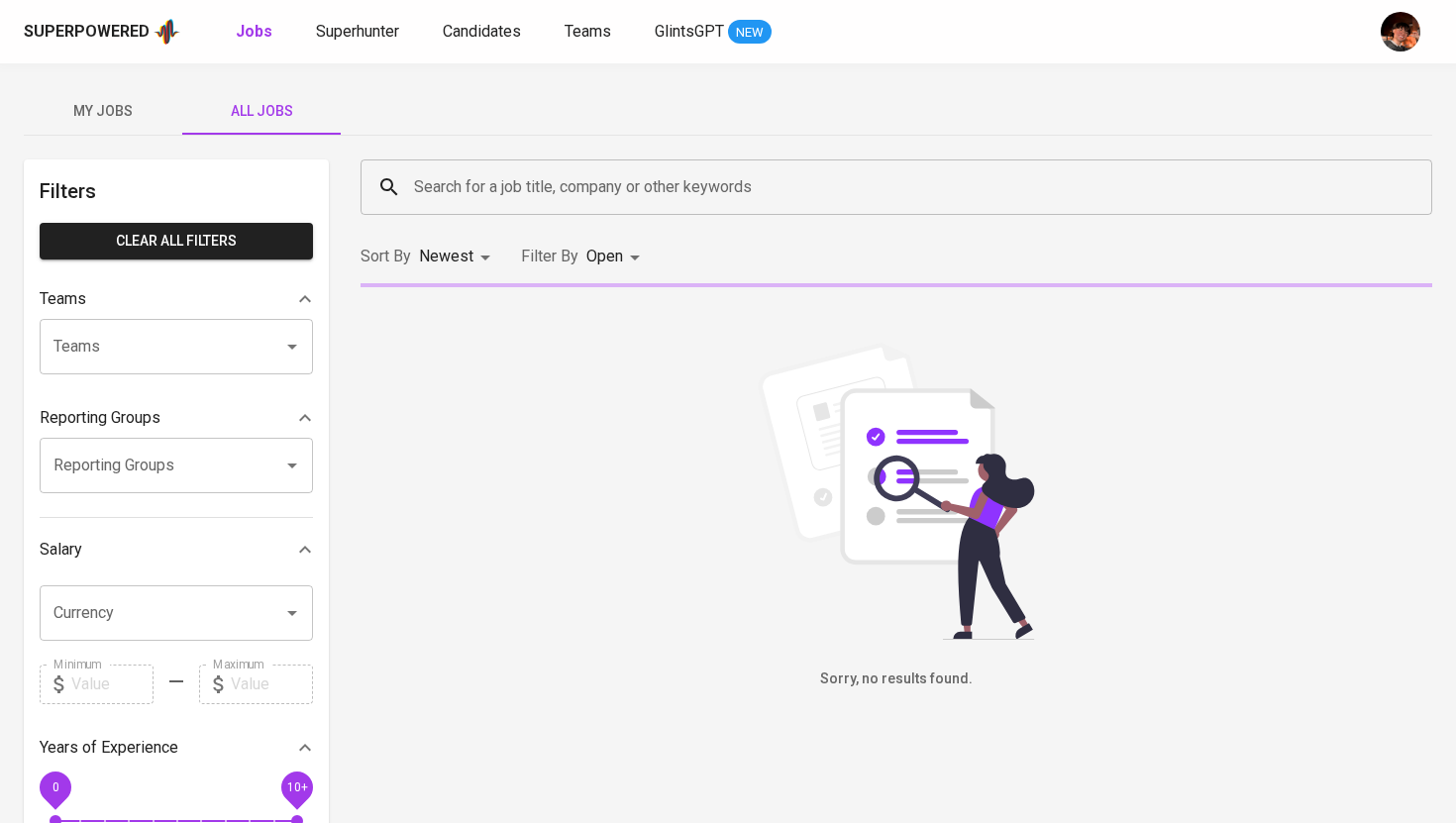click on "Search for a job title, company or other keywords" at bounding box center (901, 187) 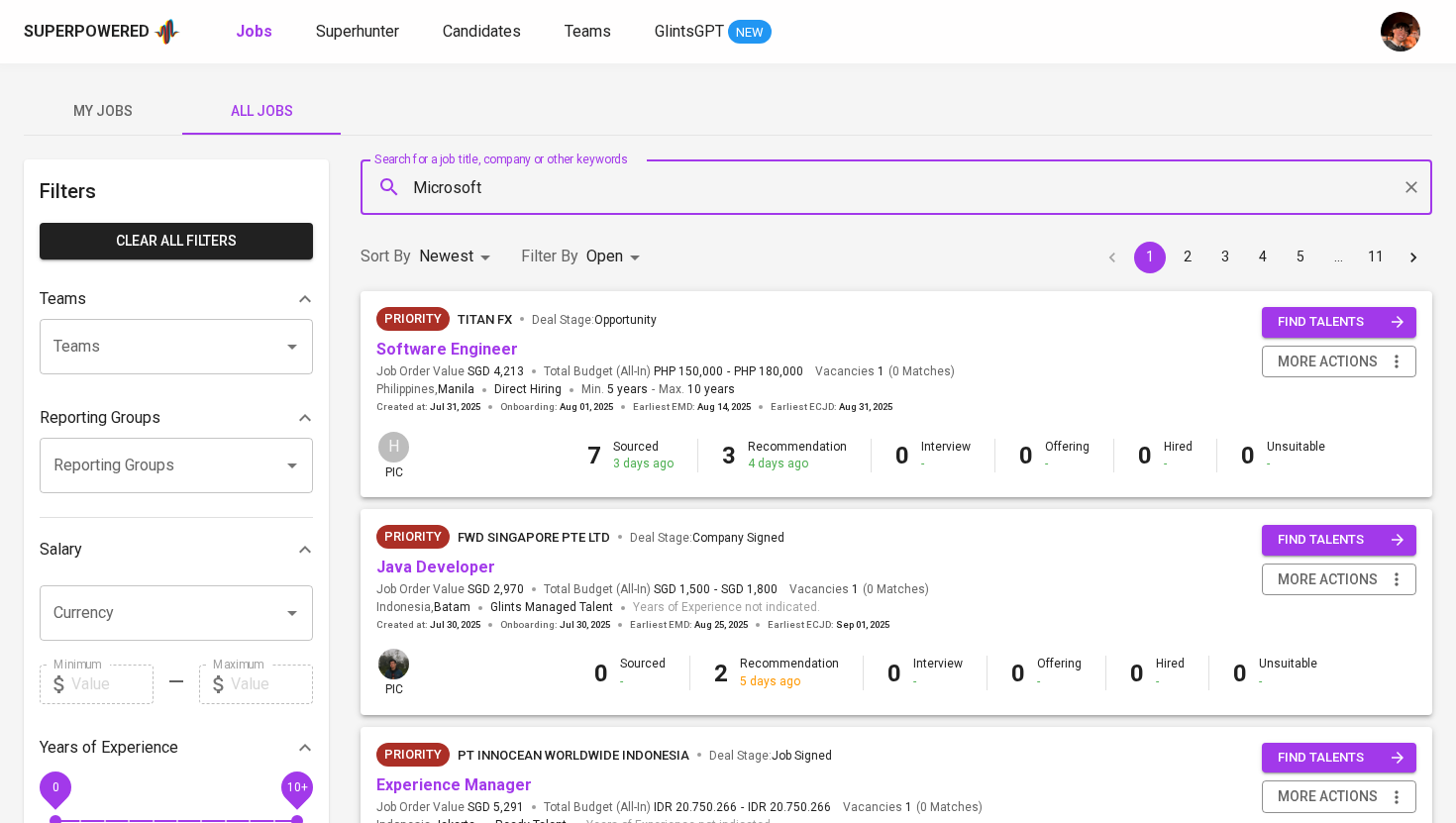 type on "Microsoft" 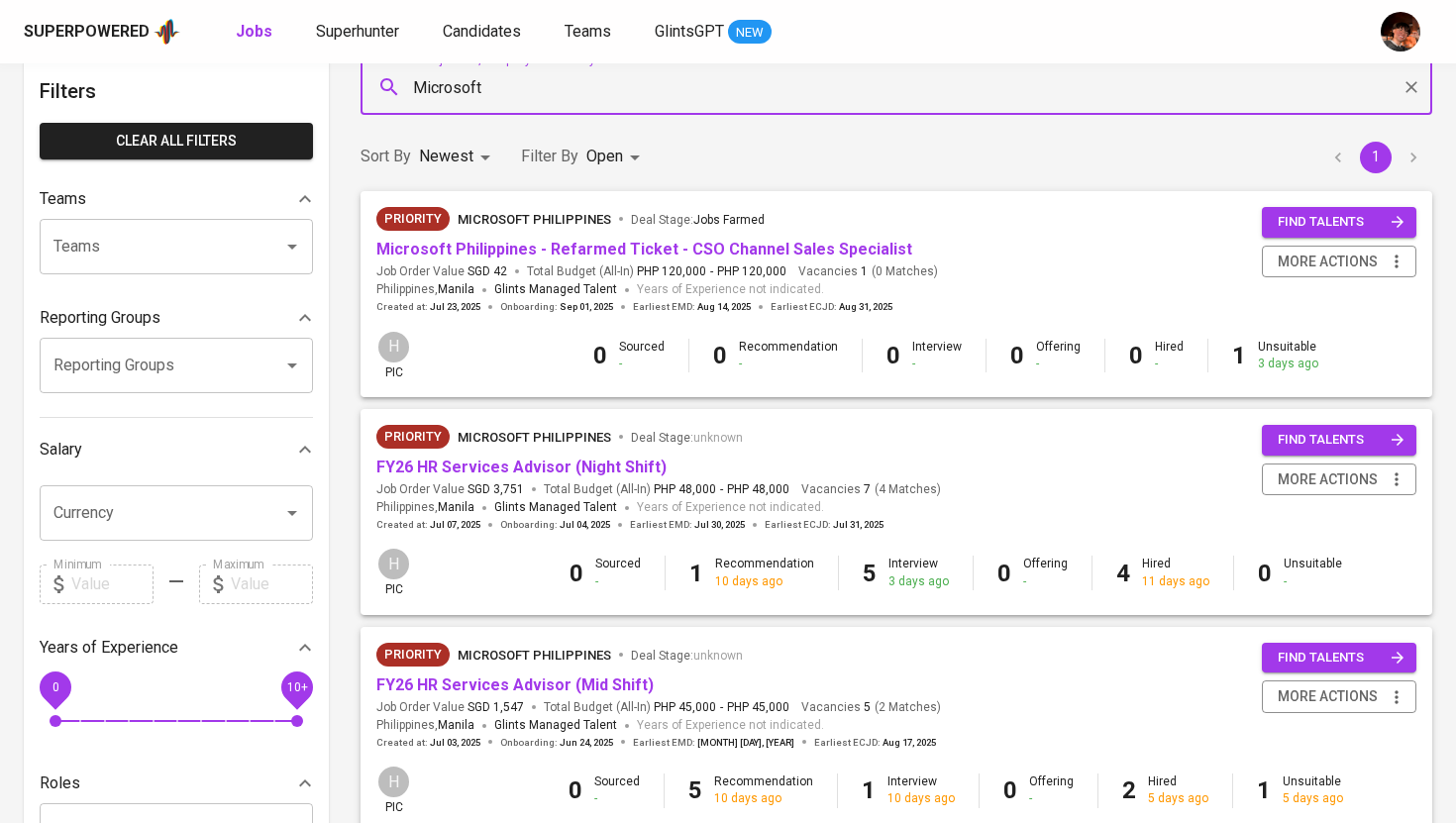 scroll, scrollTop: 97, scrollLeft: 0, axis: vertical 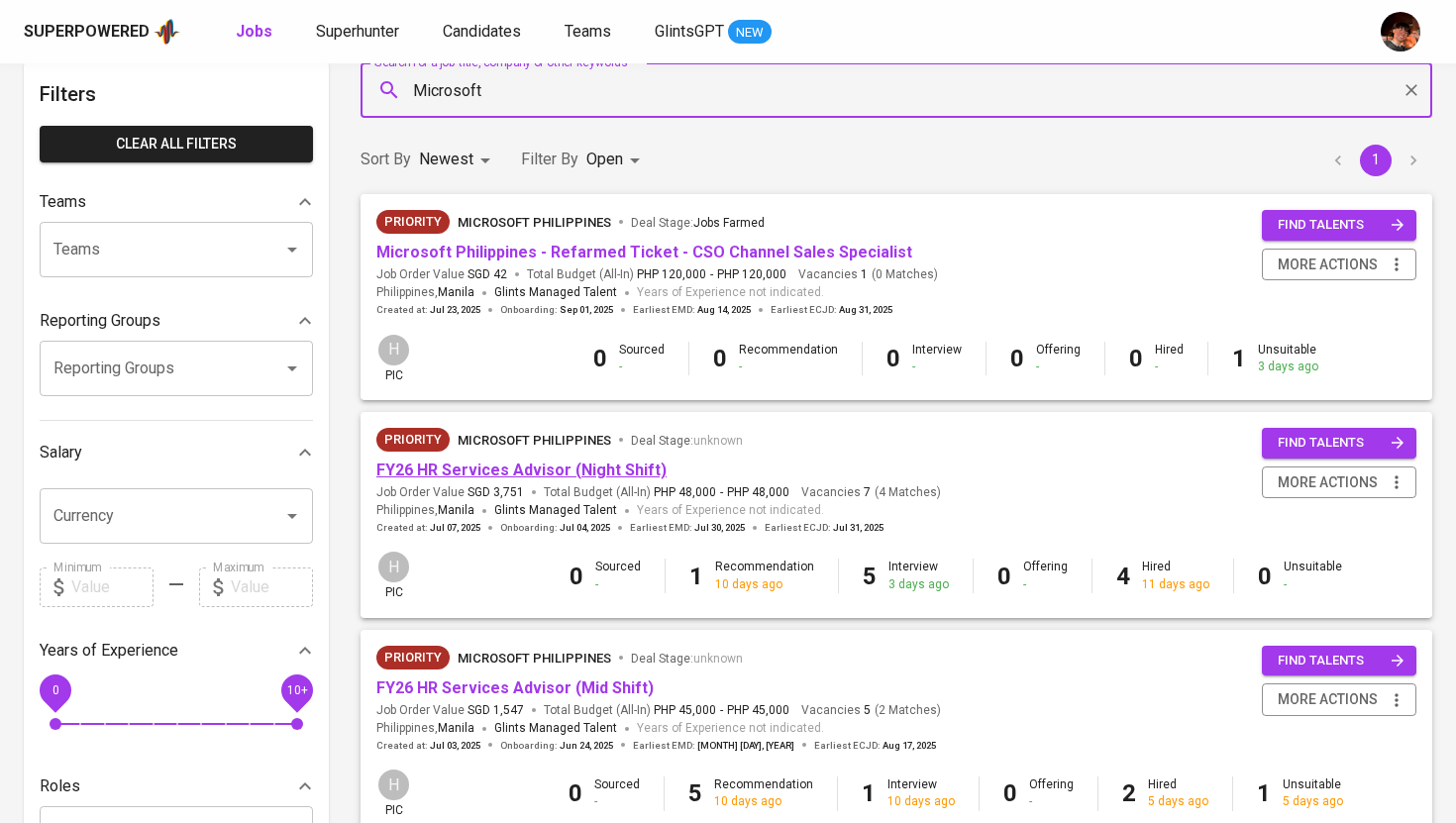 click on "FY26 HR Services Advisor (Night Shift)" at bounding box center [521, 469] 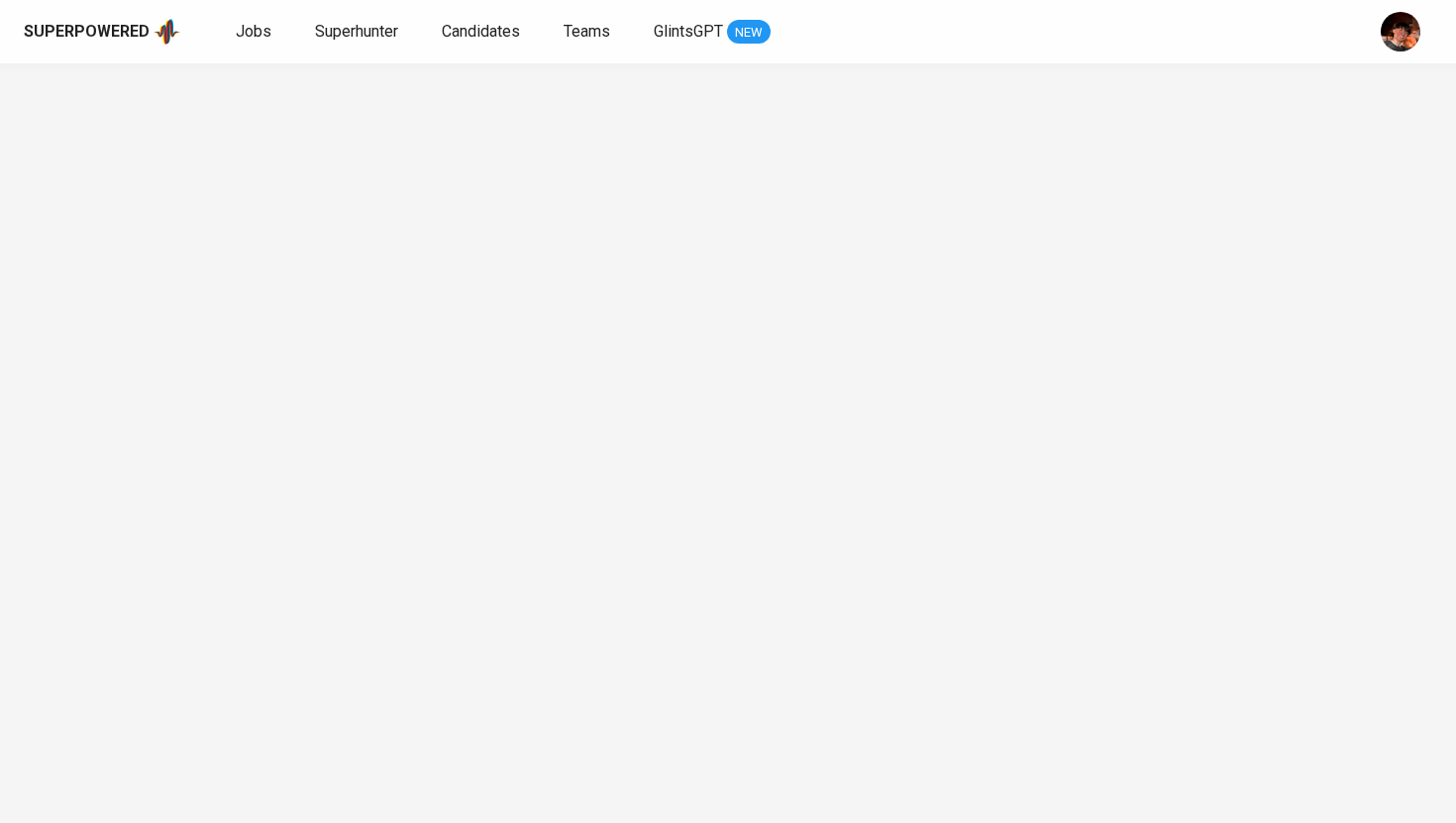 scroll, scrollTop: 0, scrollLeft: 0, axis: both 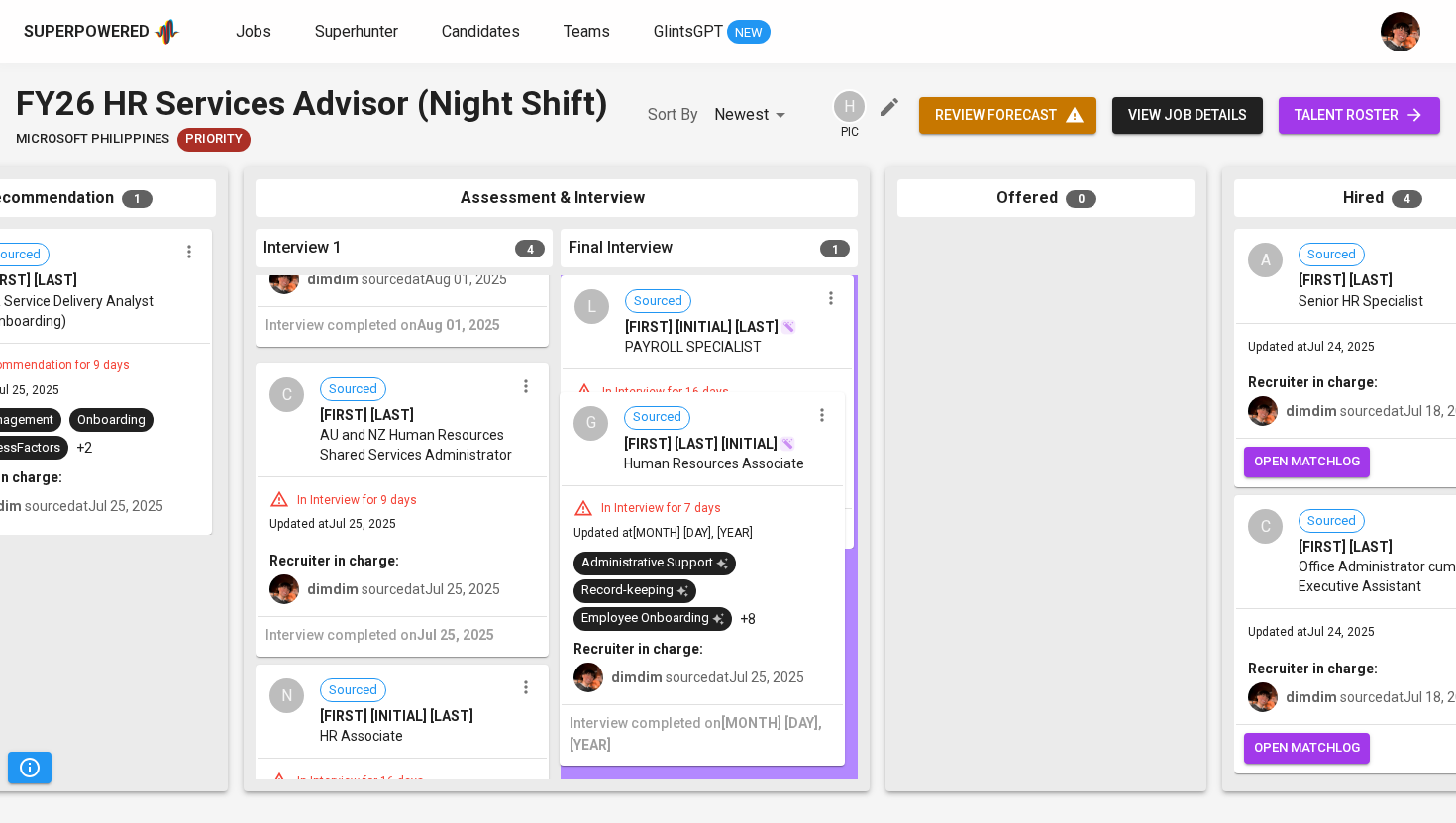 drag, startPoint x: 317, startPoint y: 436, endPoint x: 632, endPoint y: 470, distance: 316.8296 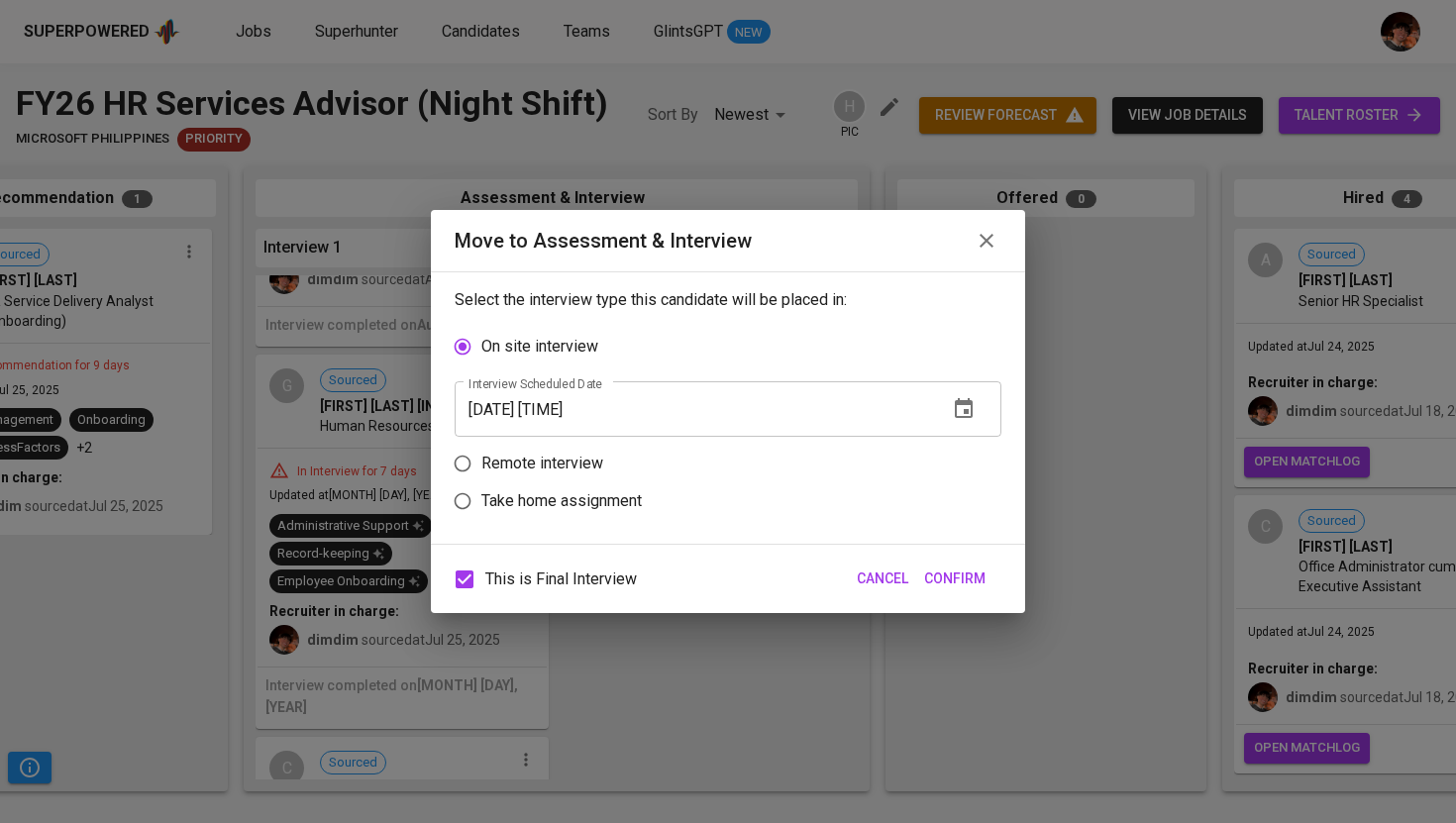 click on "Remote interview" at bounding box center (542, 463) 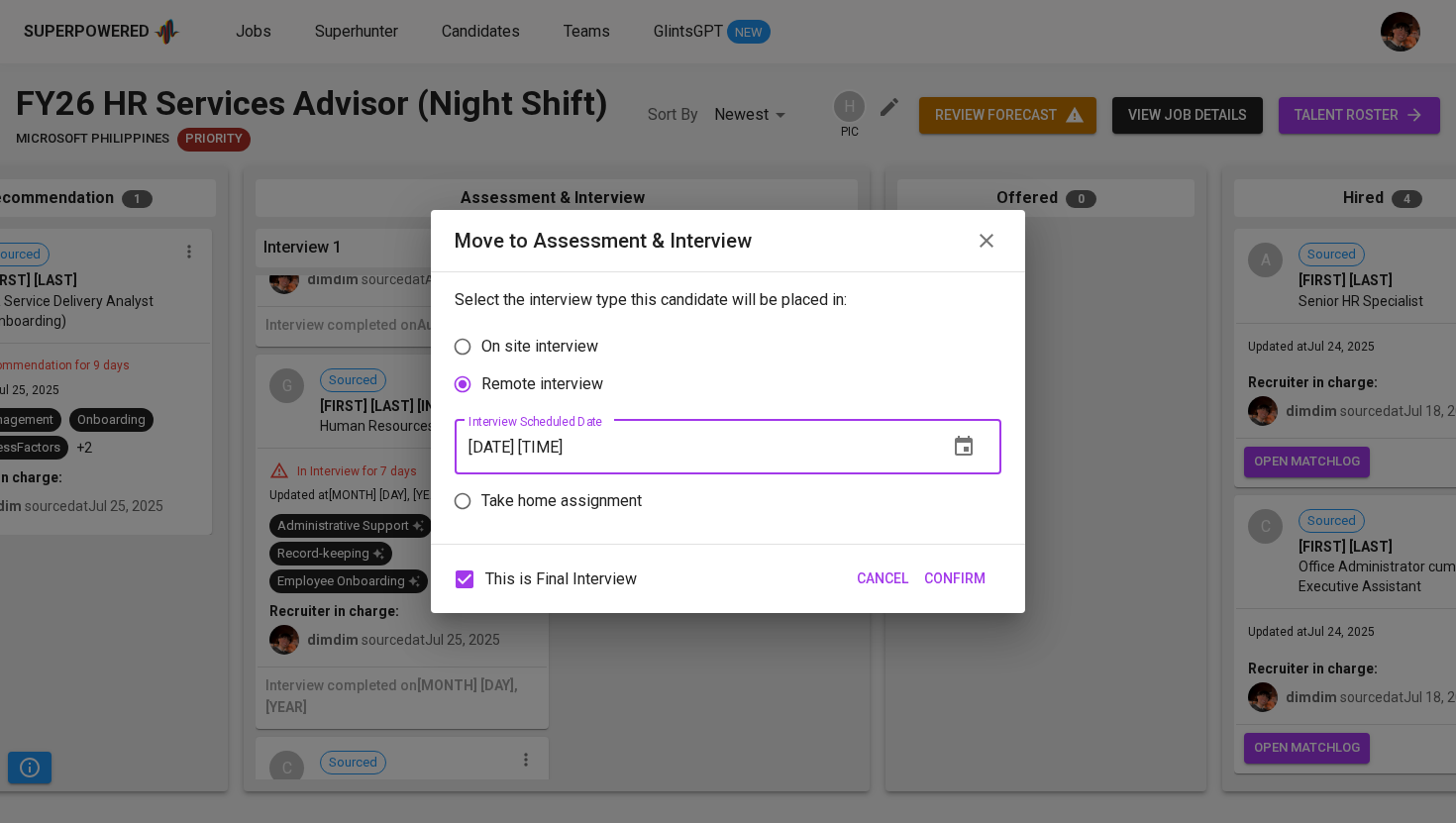 click on "08/04/2025 09:36 am" at bounding box center [693, 447] 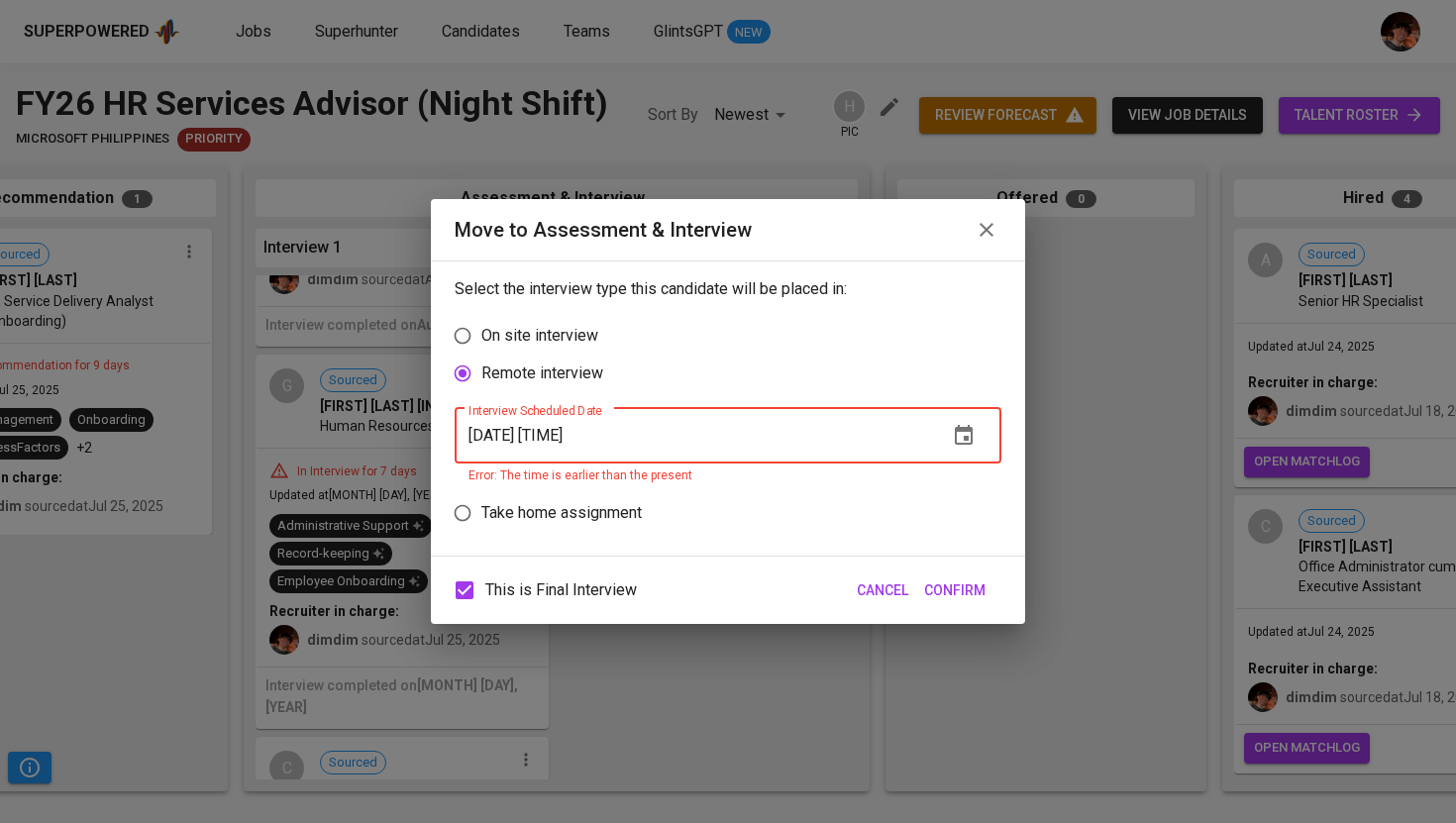 click on "08/04/2025 08:37 am" at bounding box center (693, 436) 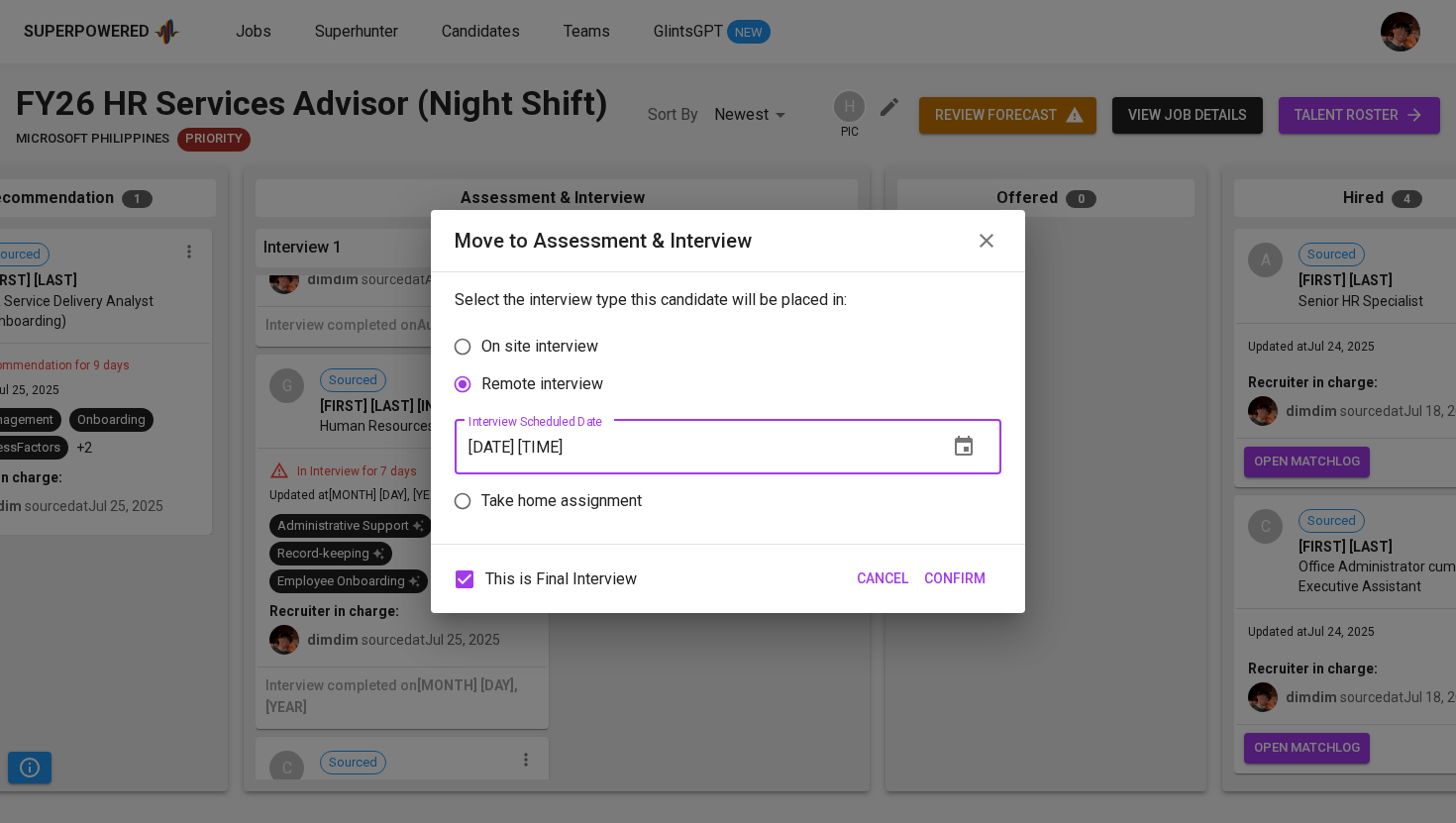 type on "08/04/2025 08:38 am" 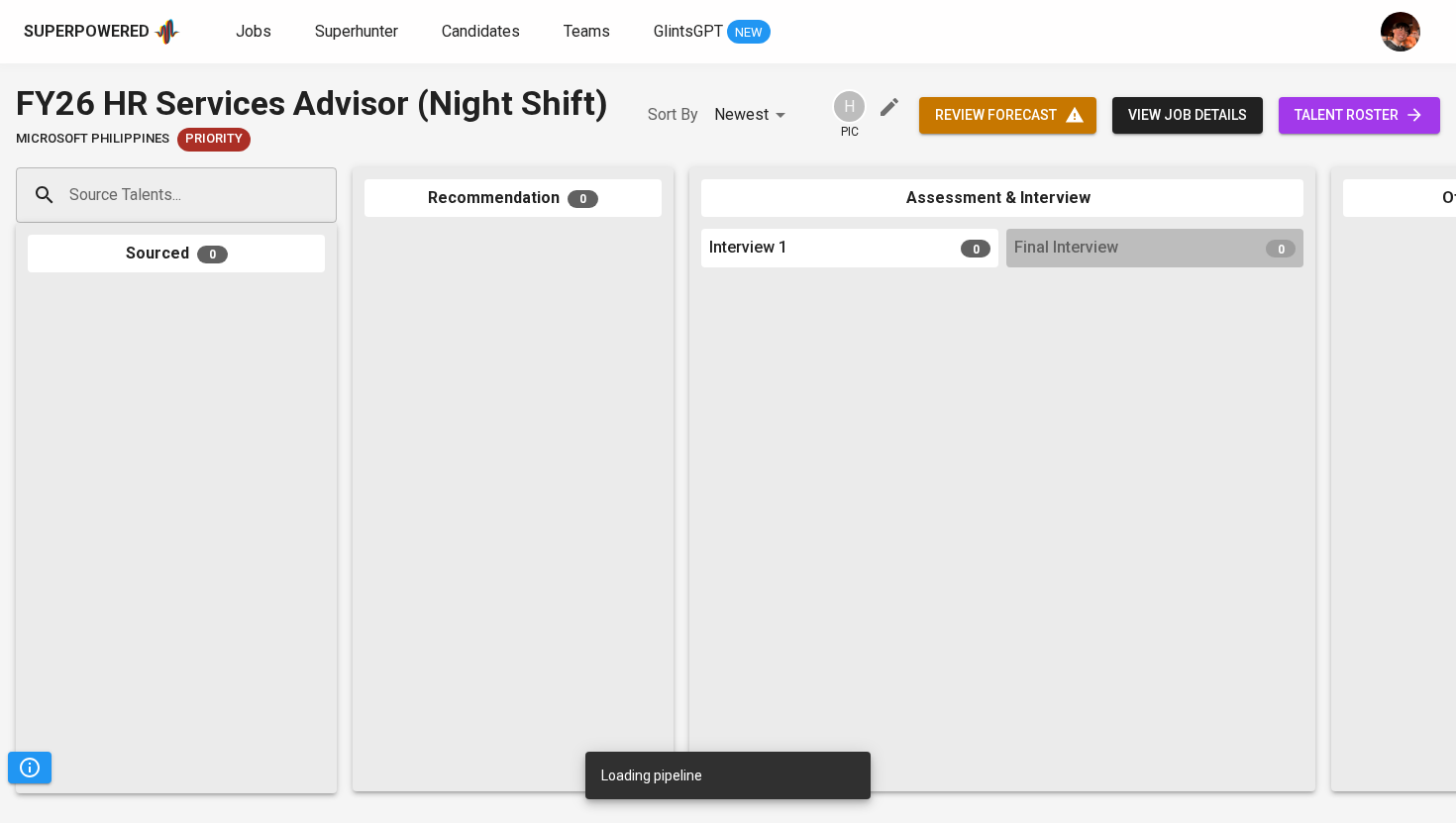 scroll, scrollTop: 0, scrollLeft: 0, axis: both 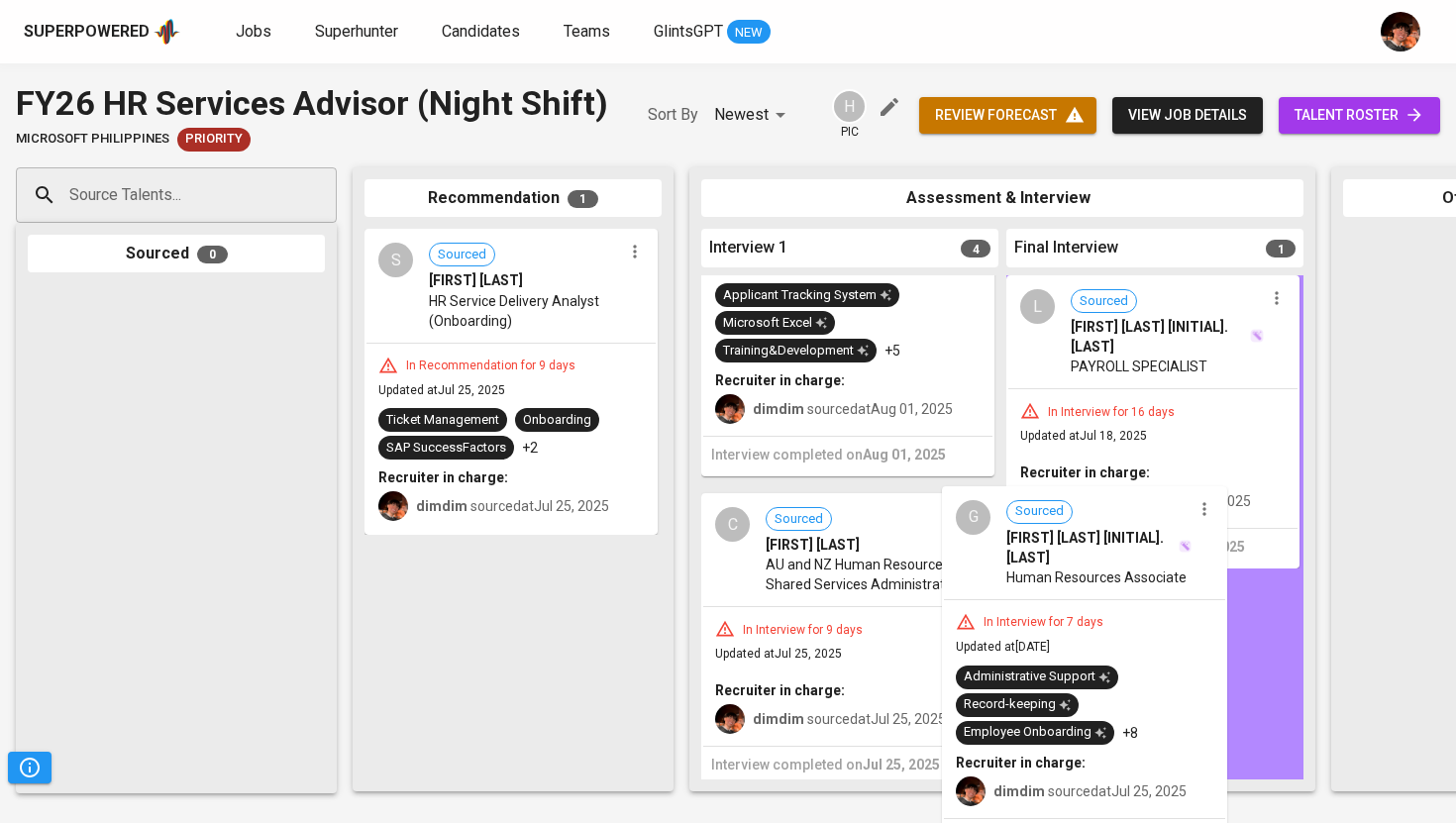 drag, startPoint x: 771, startPoint y: 570, endPoint x: 1053, endPoint y: 566, distance: 282.02837 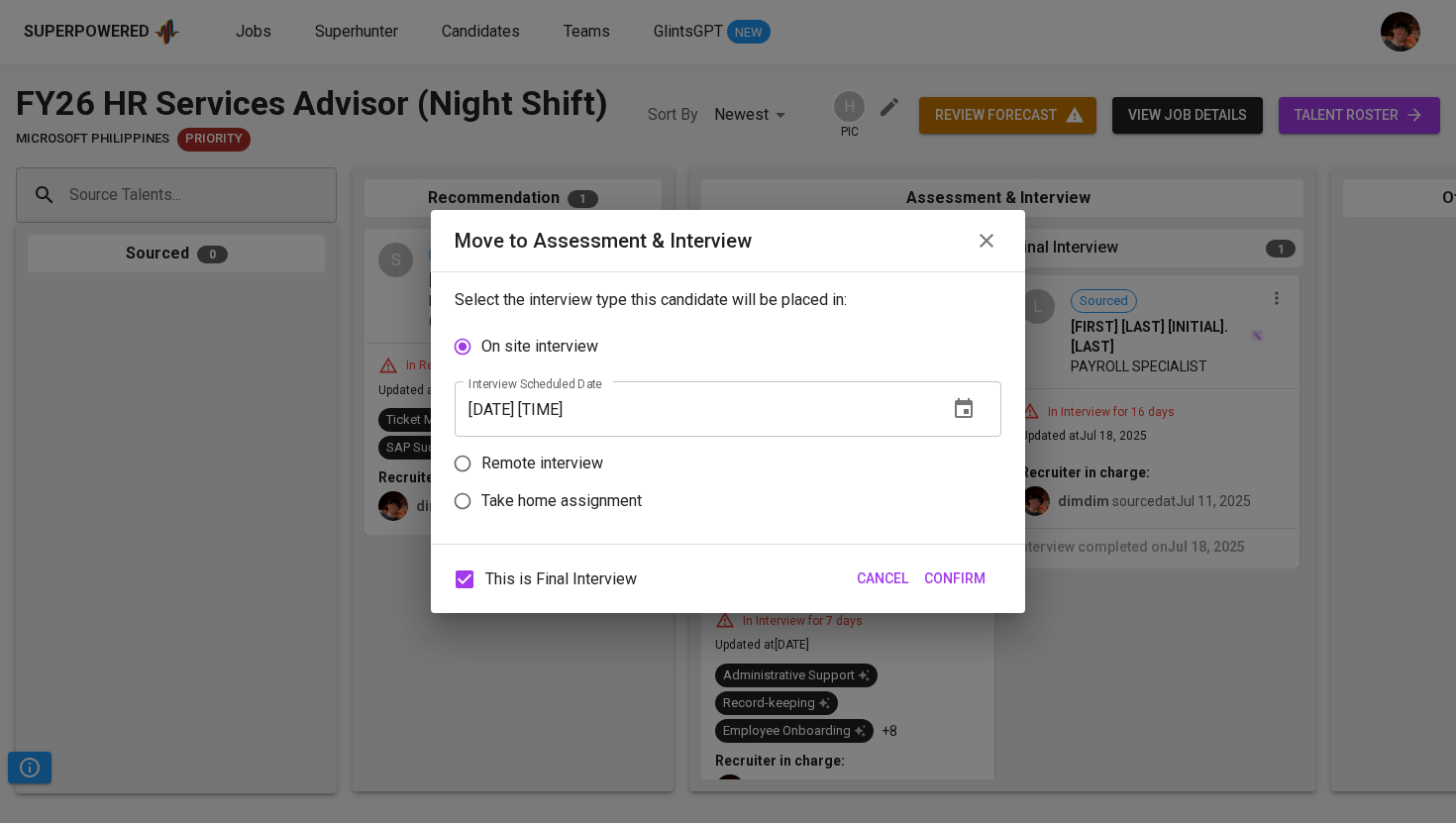 click on "Remote interview" at bounding box center (542, 463) 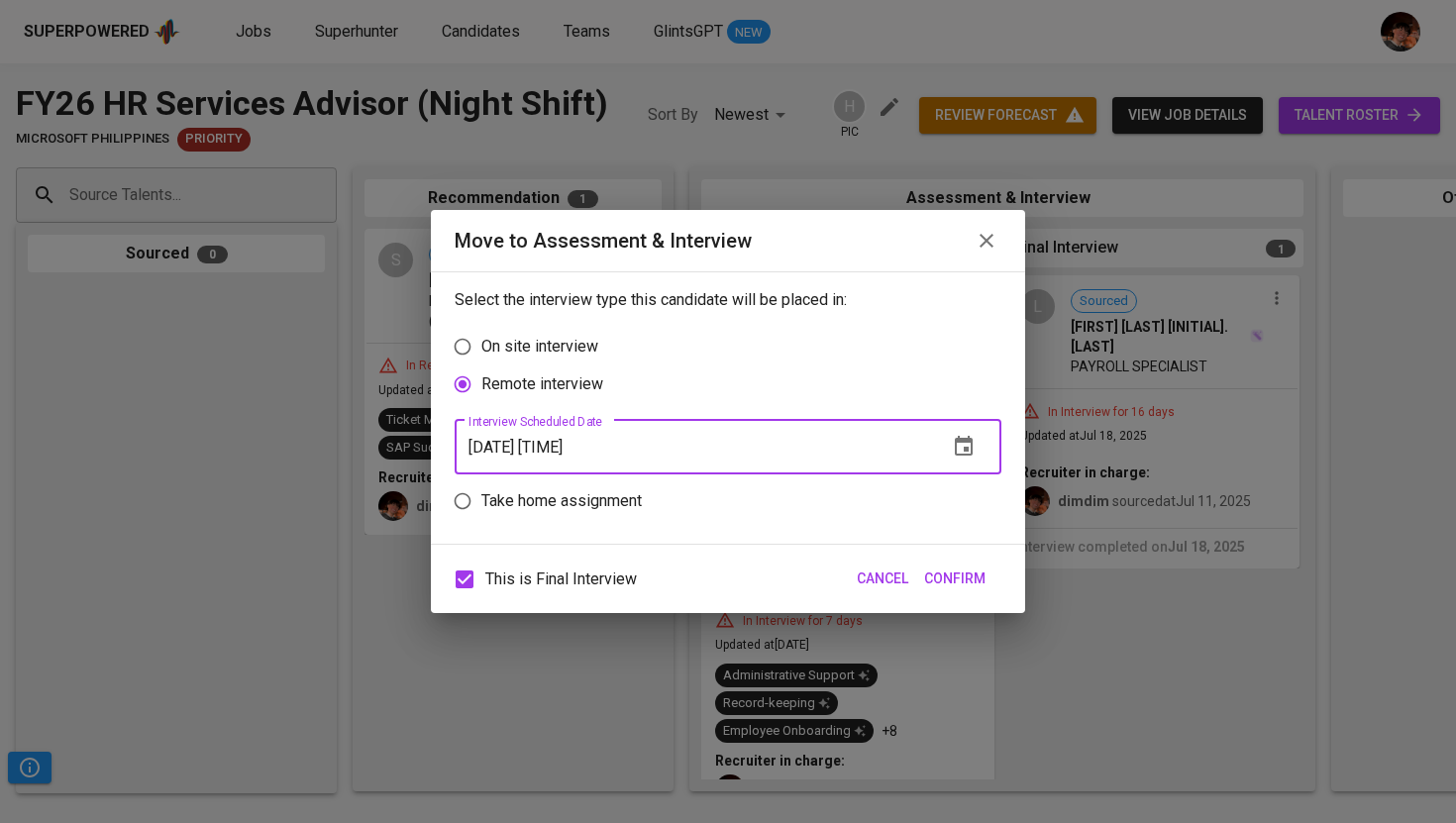 click on "08/04/2025 09:37 am" at bounding box center [693, 447] 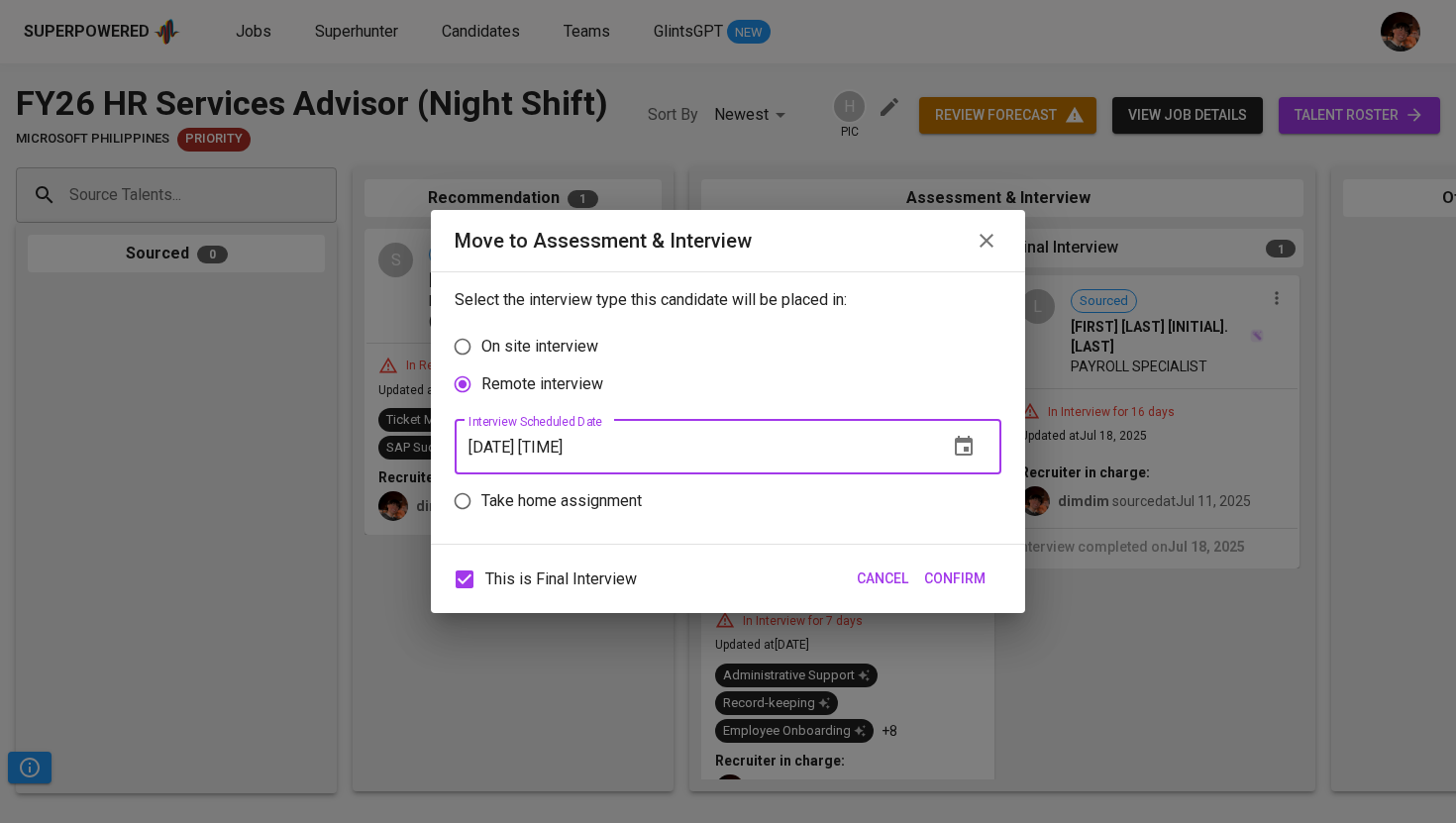 type on "08/04/2025 08:38 am" 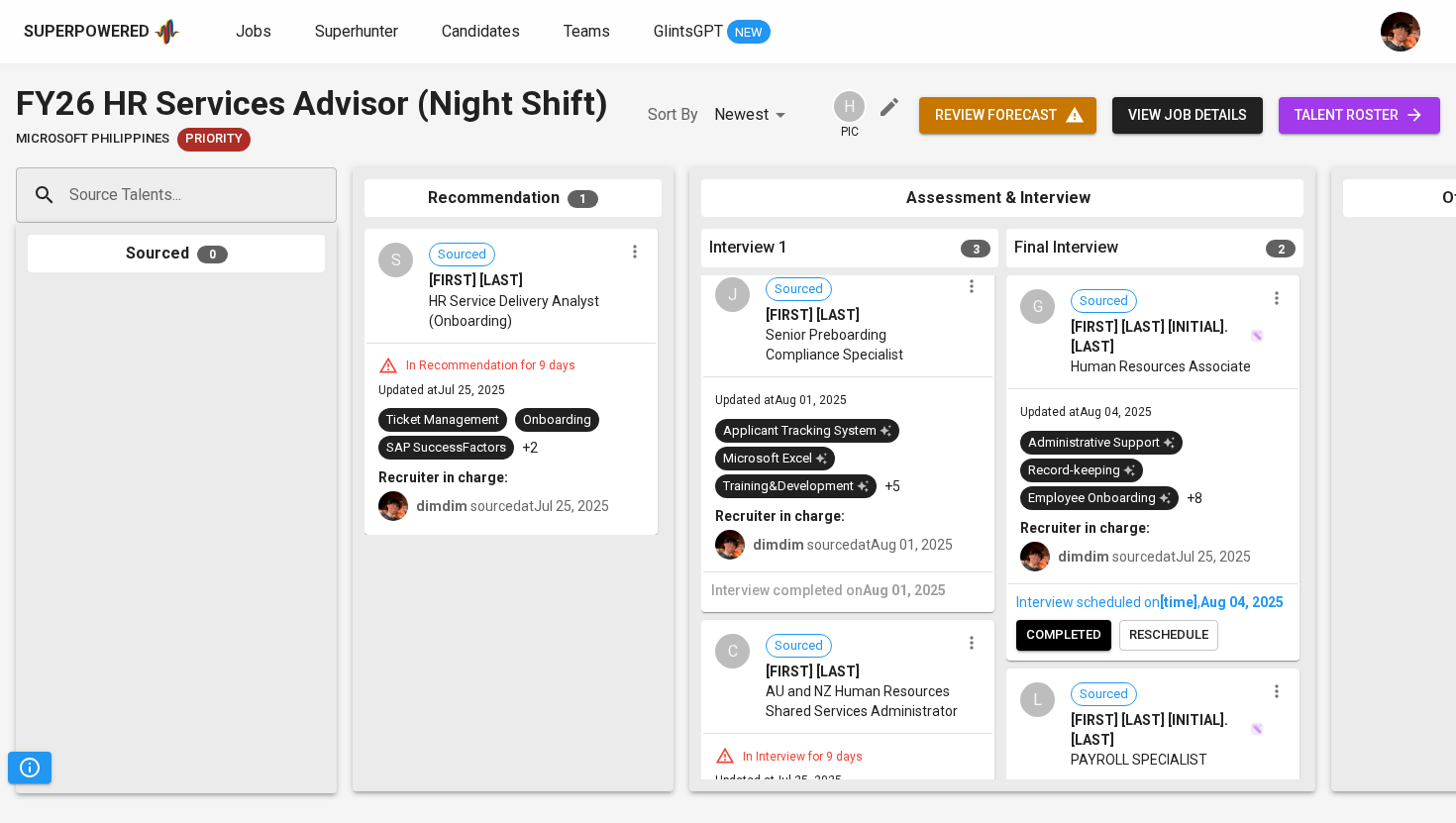scroll, scrollTop: 0, scrollLeft: 0, axis: both 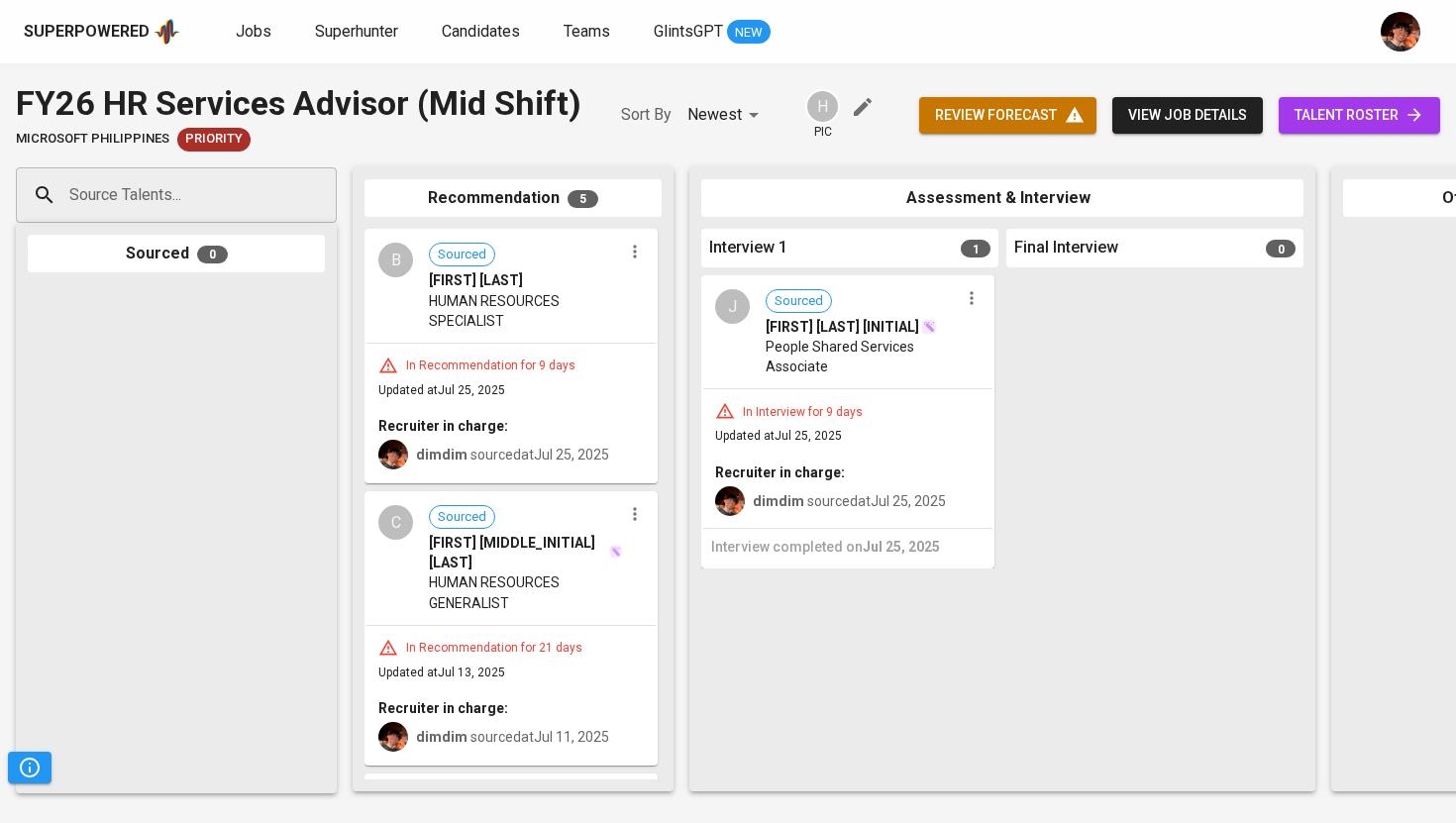 click on "[FIRST] [LAST]" at bounding box center [475, 280] 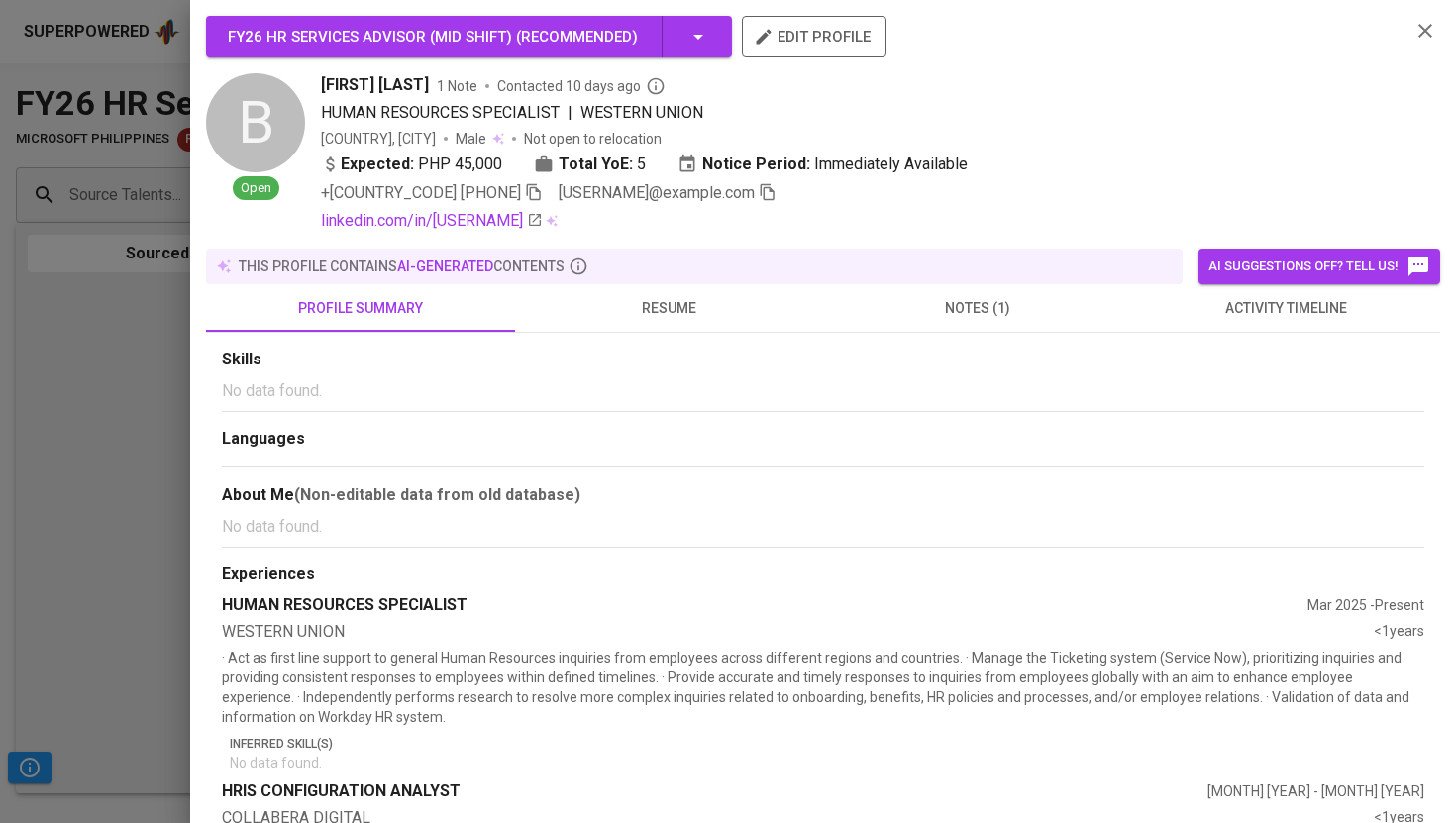 click 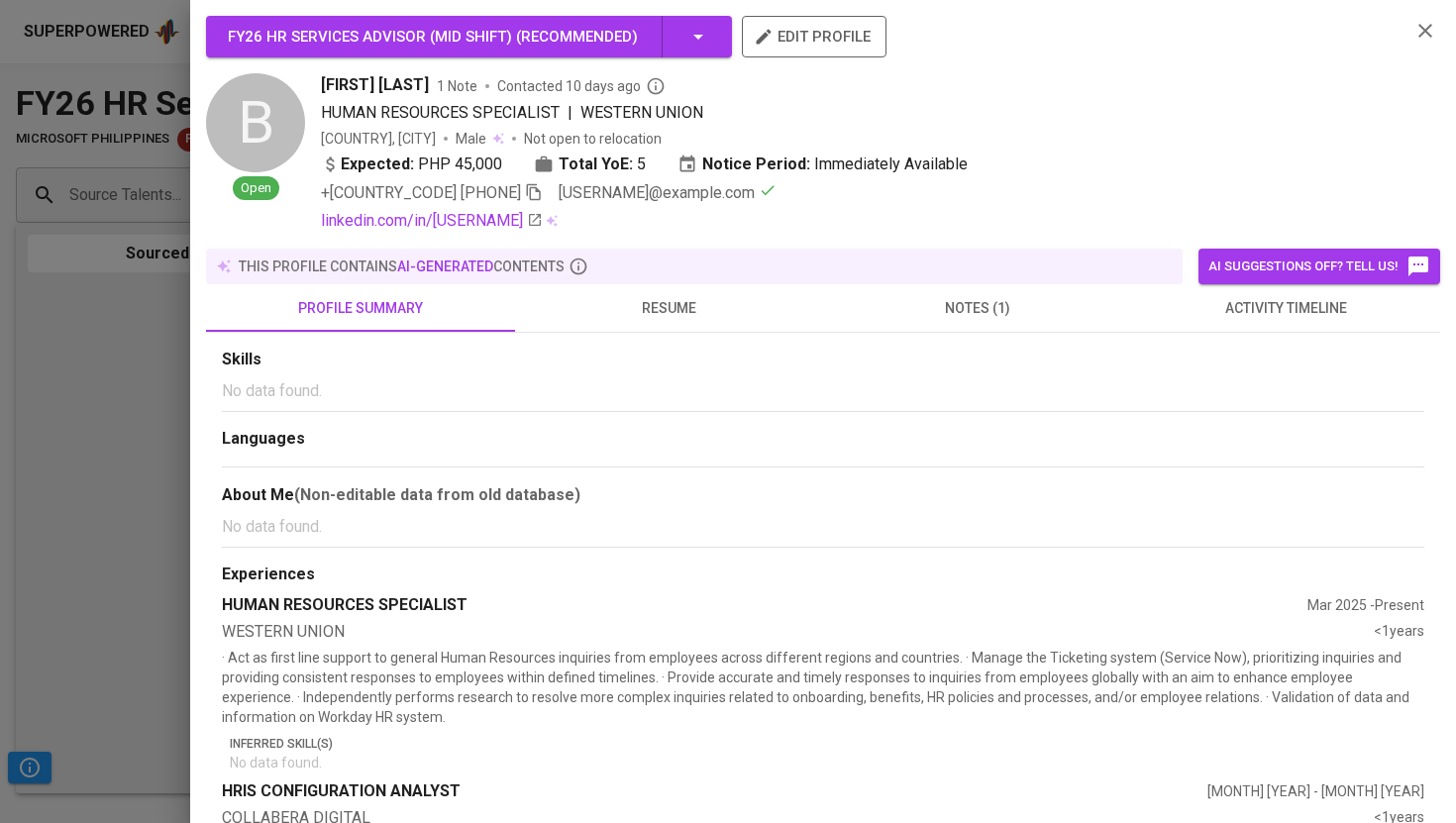 click at bounding box center (728, 411) 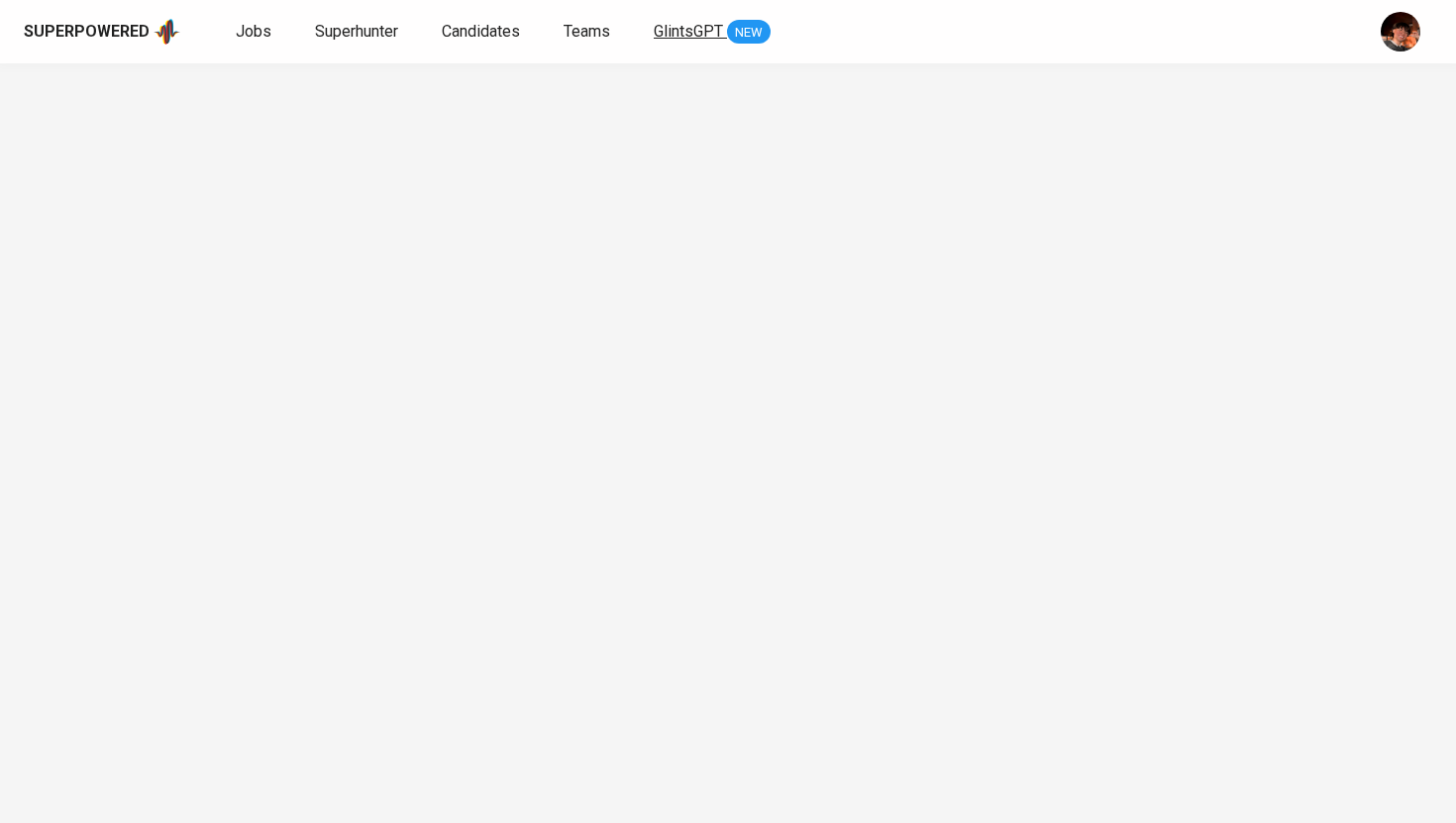 scroll, scrollTop: 0, scrollLeft: 0, axis: both 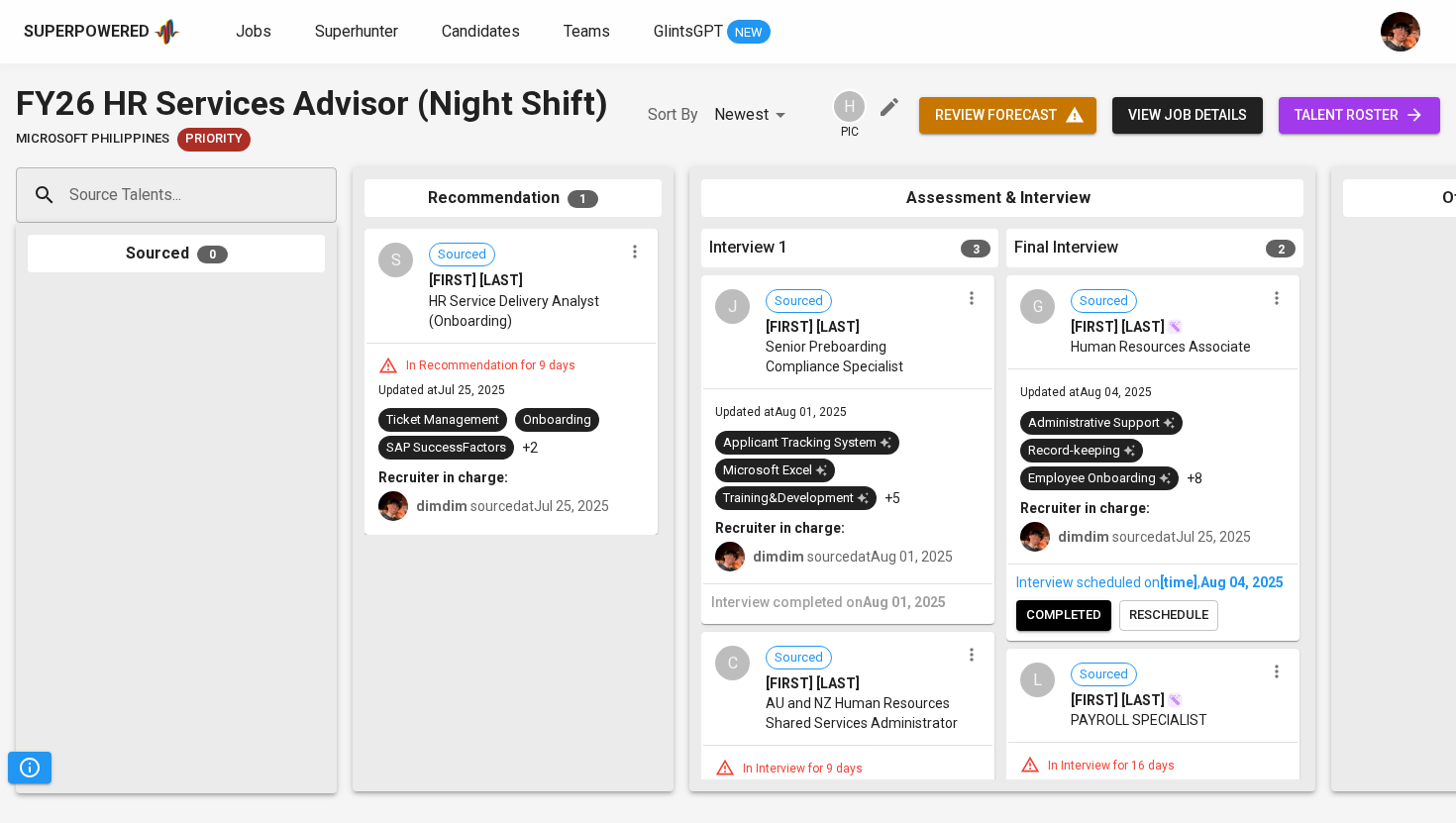 click at bounding box center (314, 195) 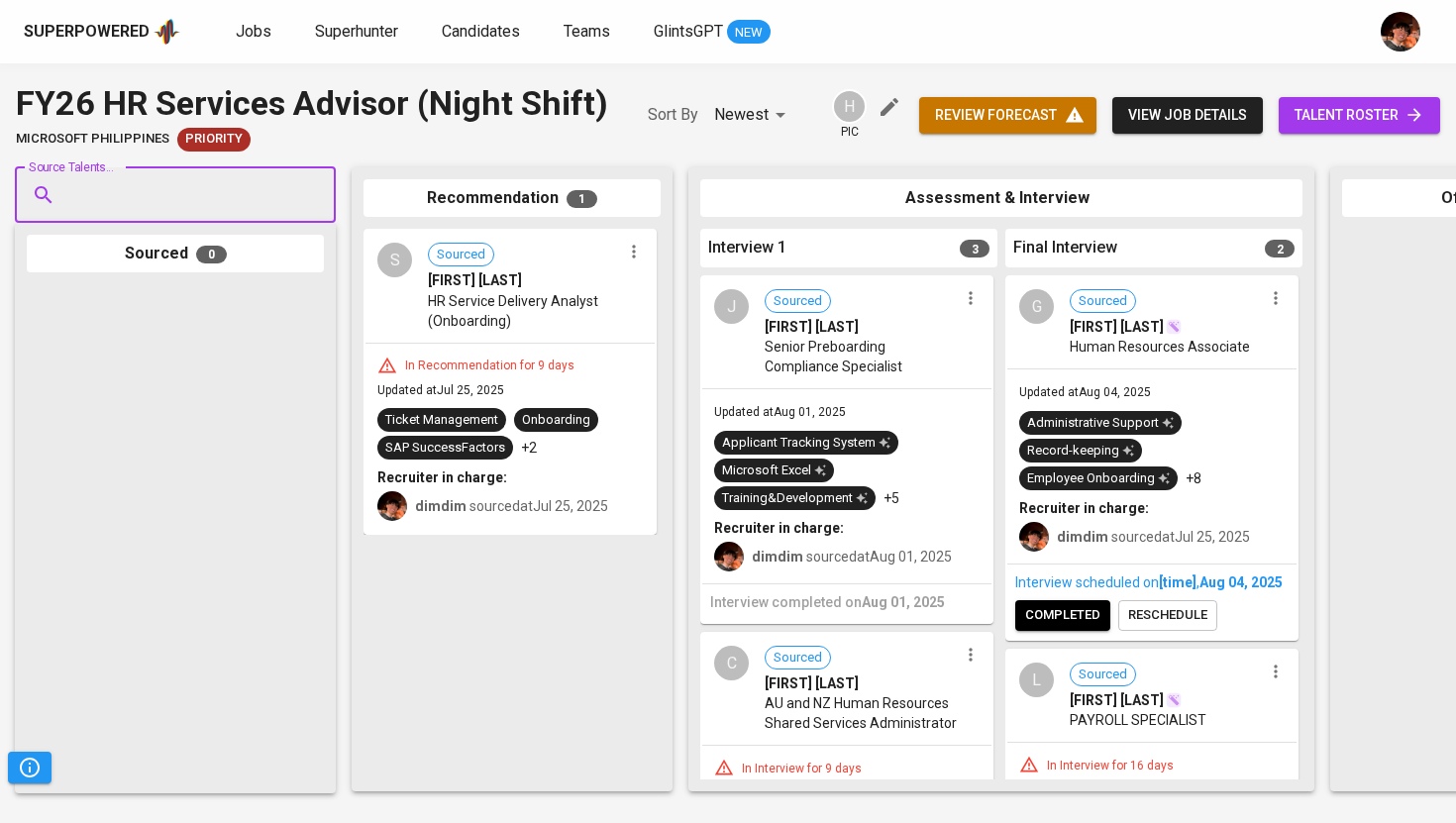 paste on "[USERNAME]@example.com" 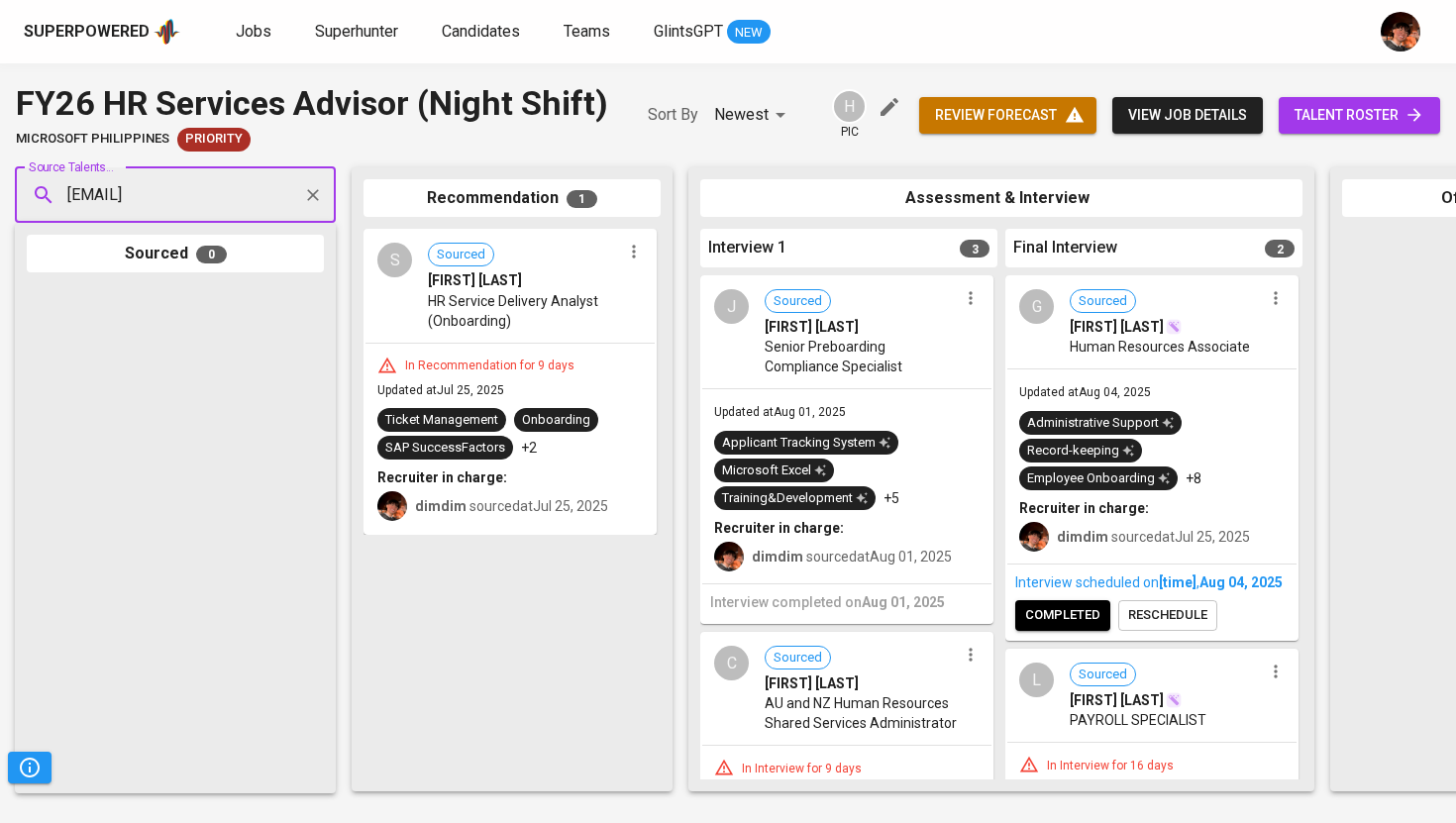 scroll, scrollTop: 0, scrollLeft: 23, axis: horizontal 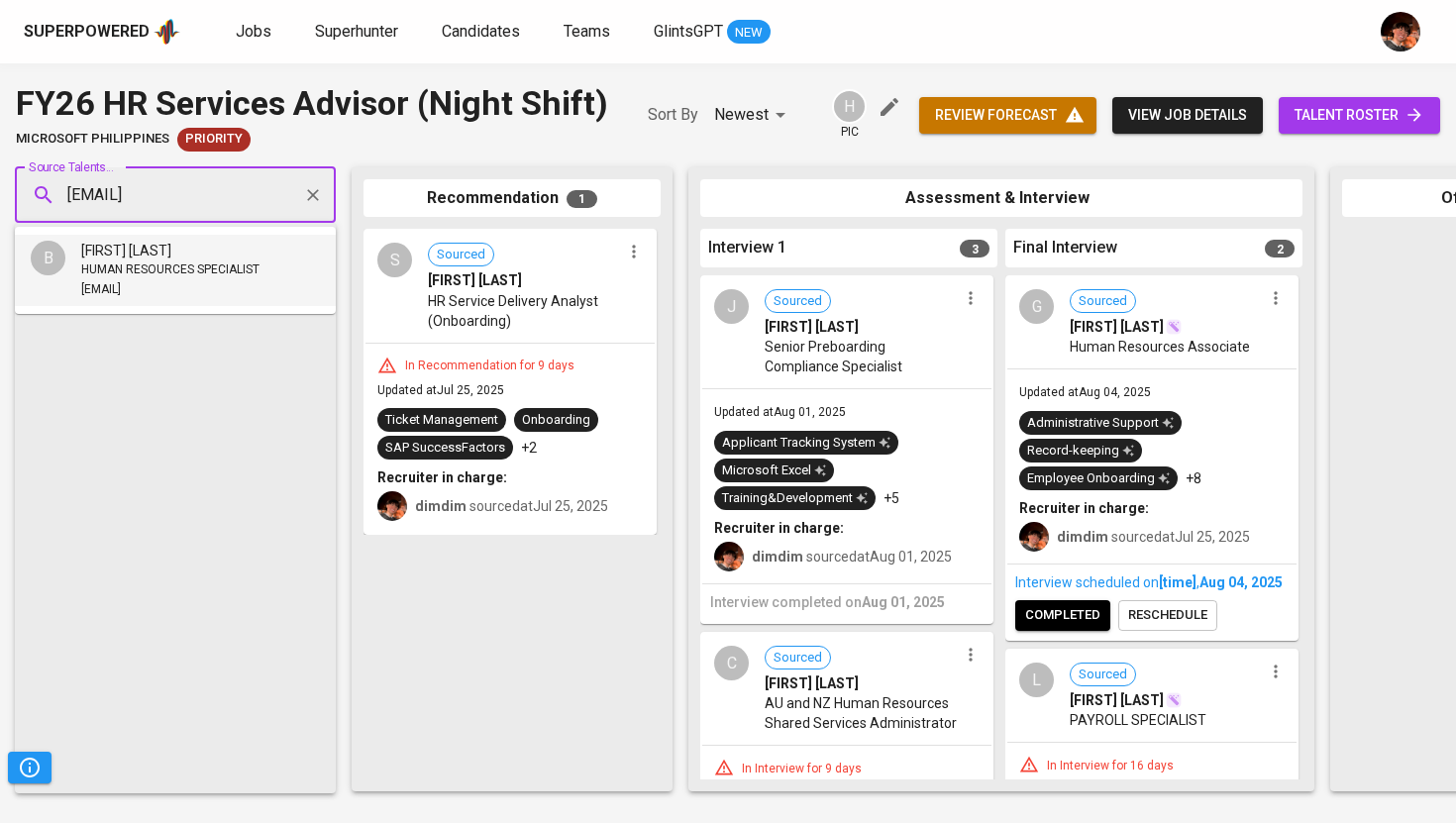 click on "[FIRST] [LAST]" at bounding box center (170, 251) 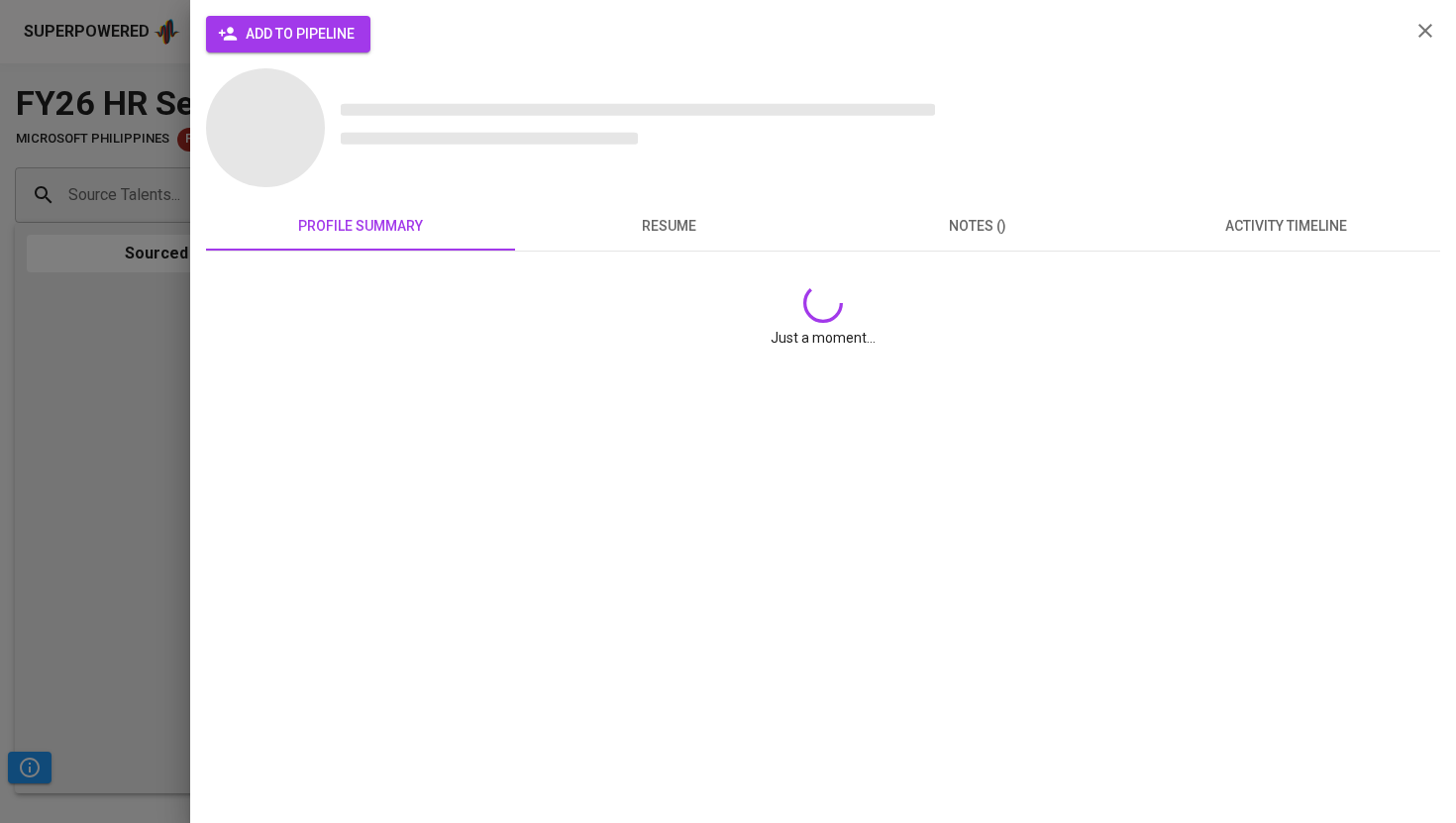 scroll, scrollTop: 0, scrollLeft: 0, axis: both 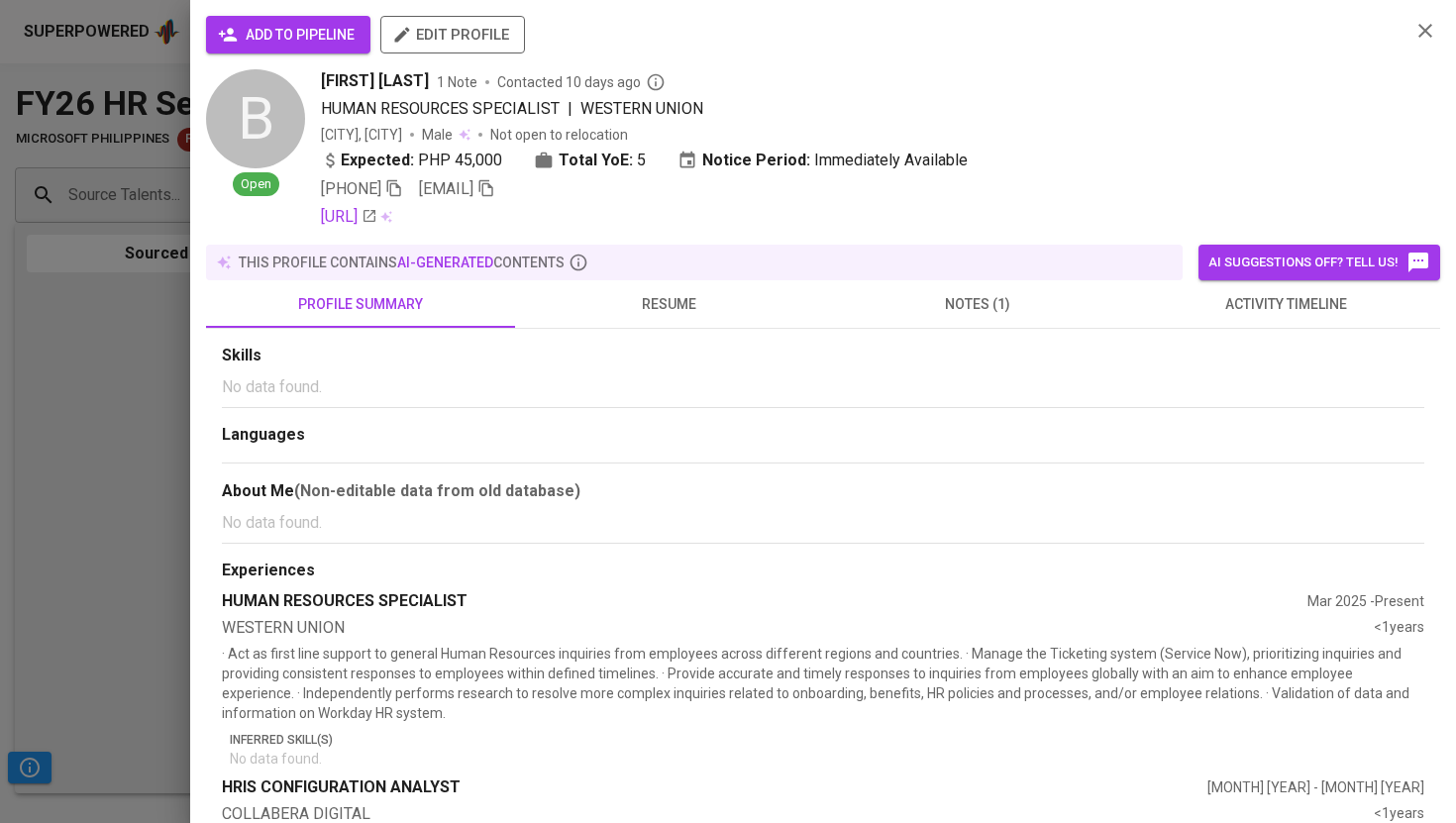 click on "add to pipeline" at bounding box center [288, 35] 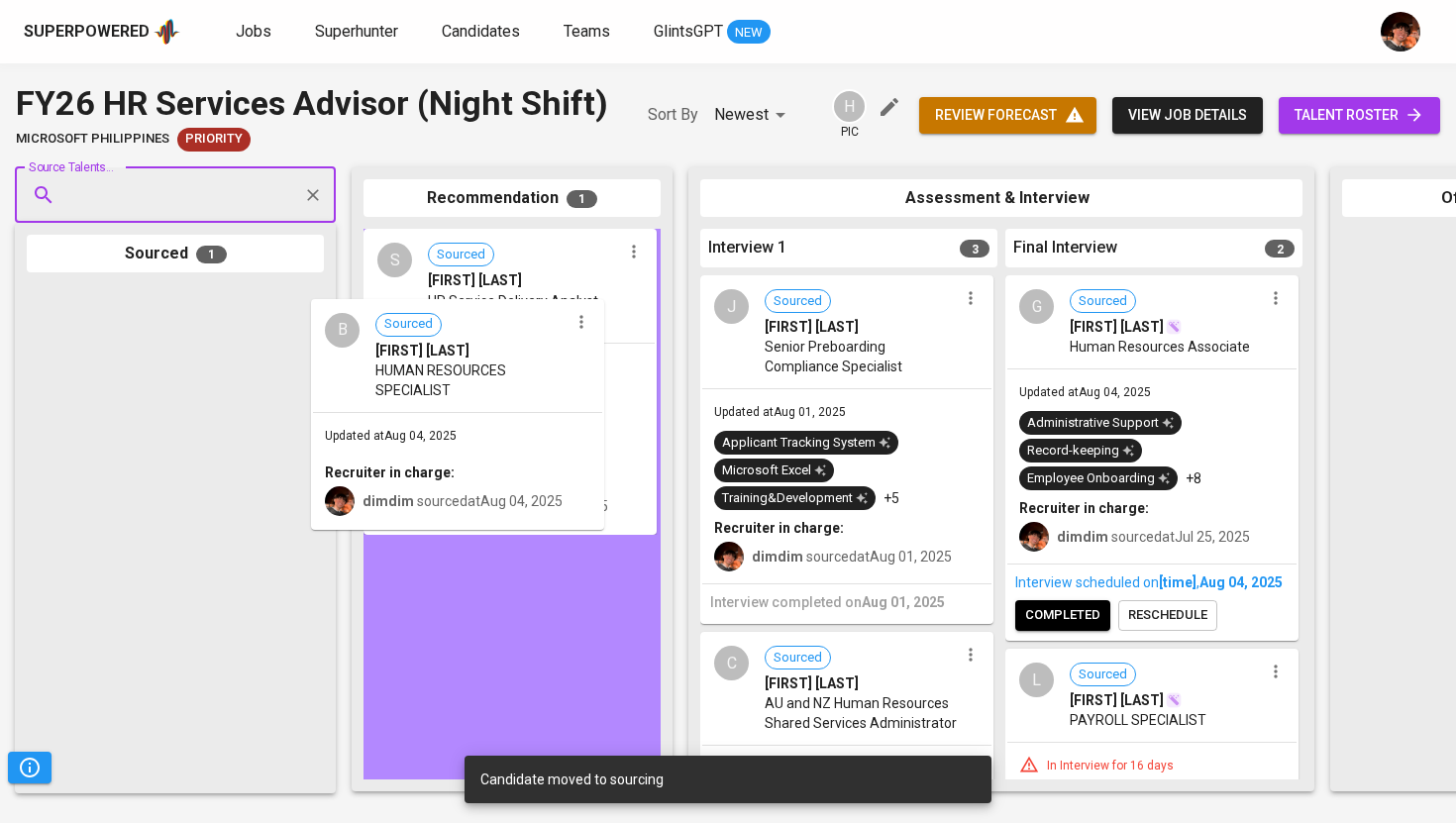 drag, startPoint x: 167, startPoint y: 392, endPoint x: 485, endPoint y: 407, distance: 318.35358 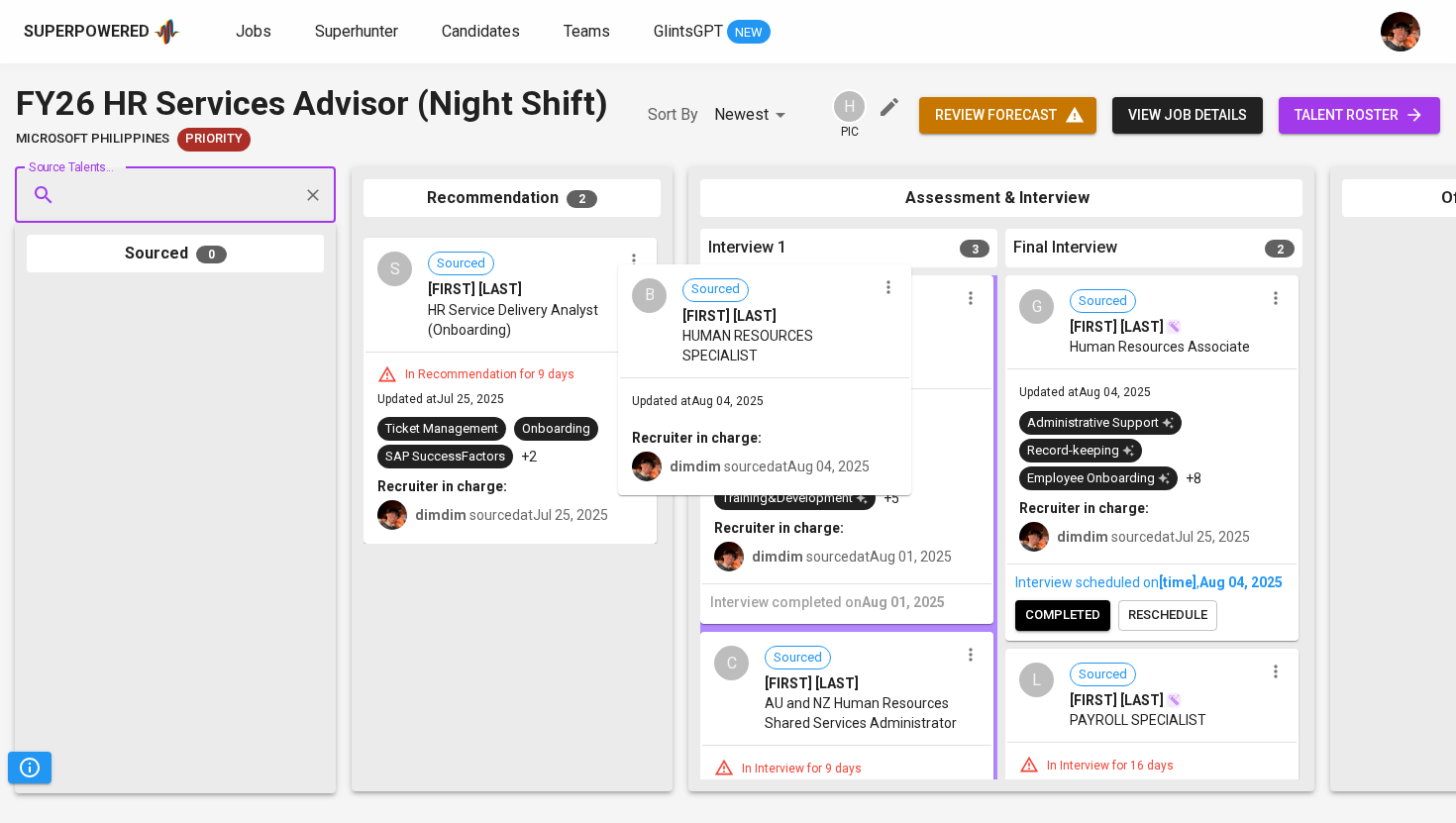 drag, startPoint x: 429, startPoint y: 302, endPoint x: 697, endPoint y: 337, distance: 270.2758 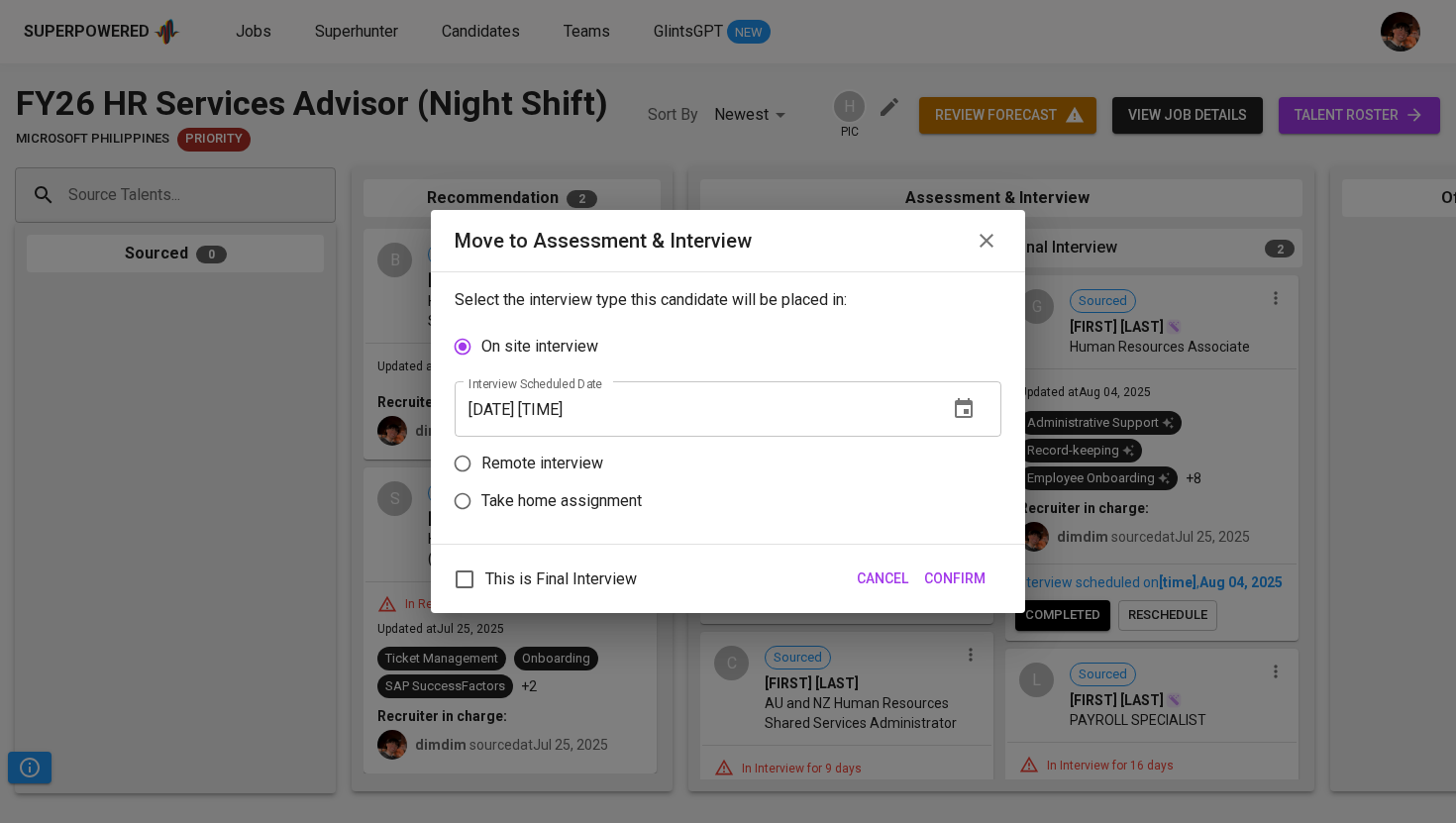 click on "Remote interview" at bounding box center (542, 463) 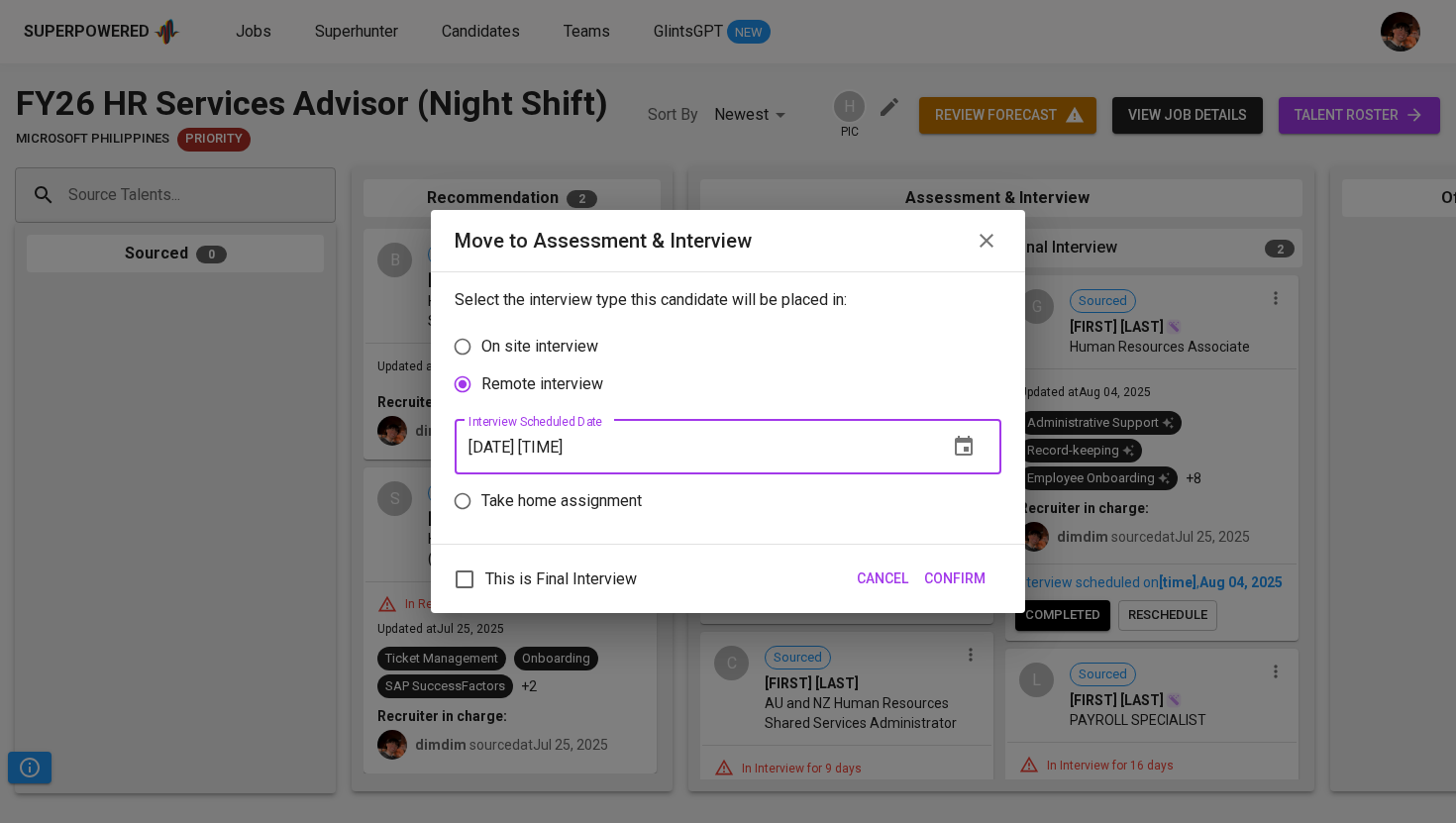click on "08/04/2025 09:38 am" at bounding box center (693, 447) 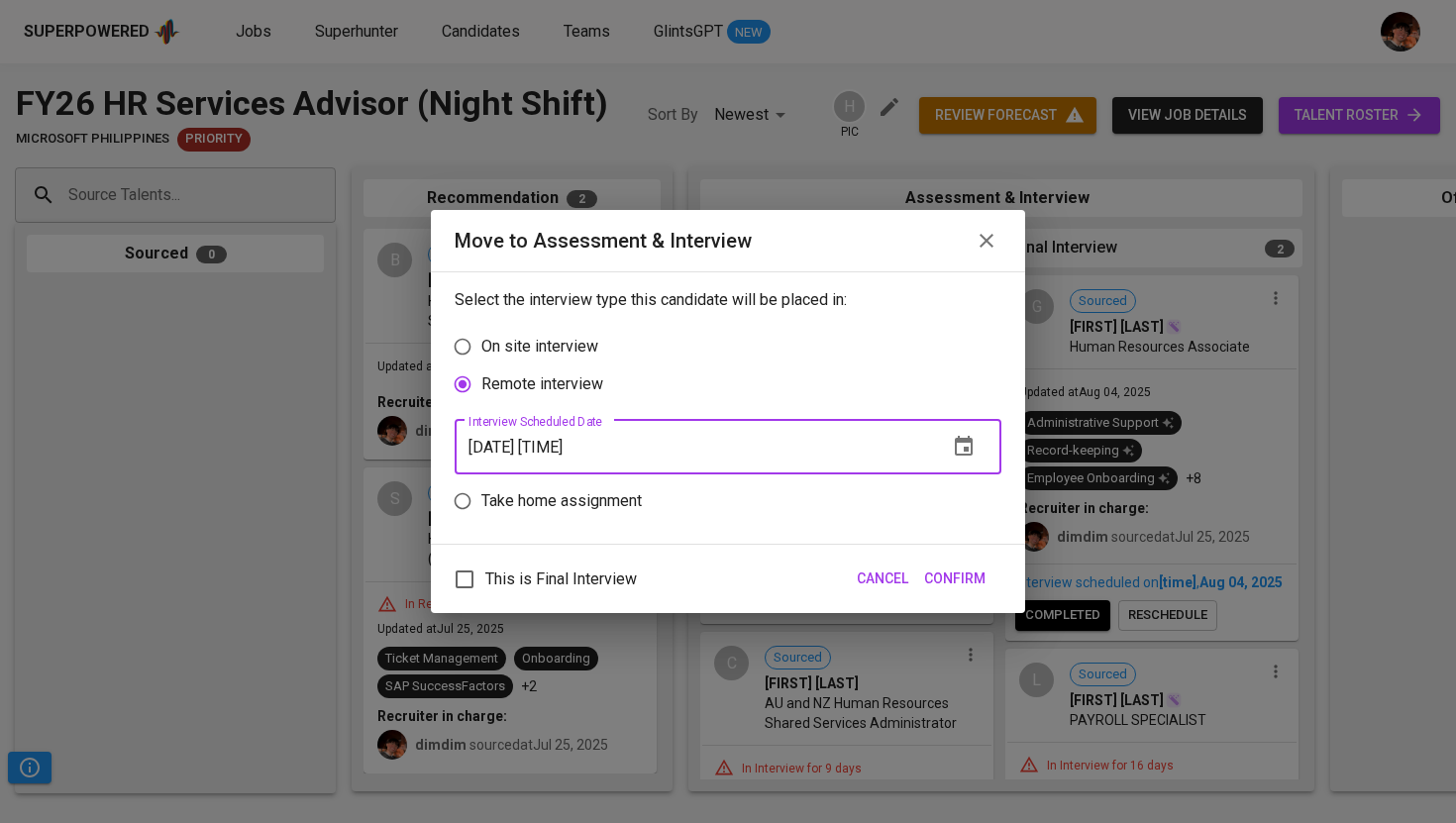 type on "08/04/2025 08:39 am" 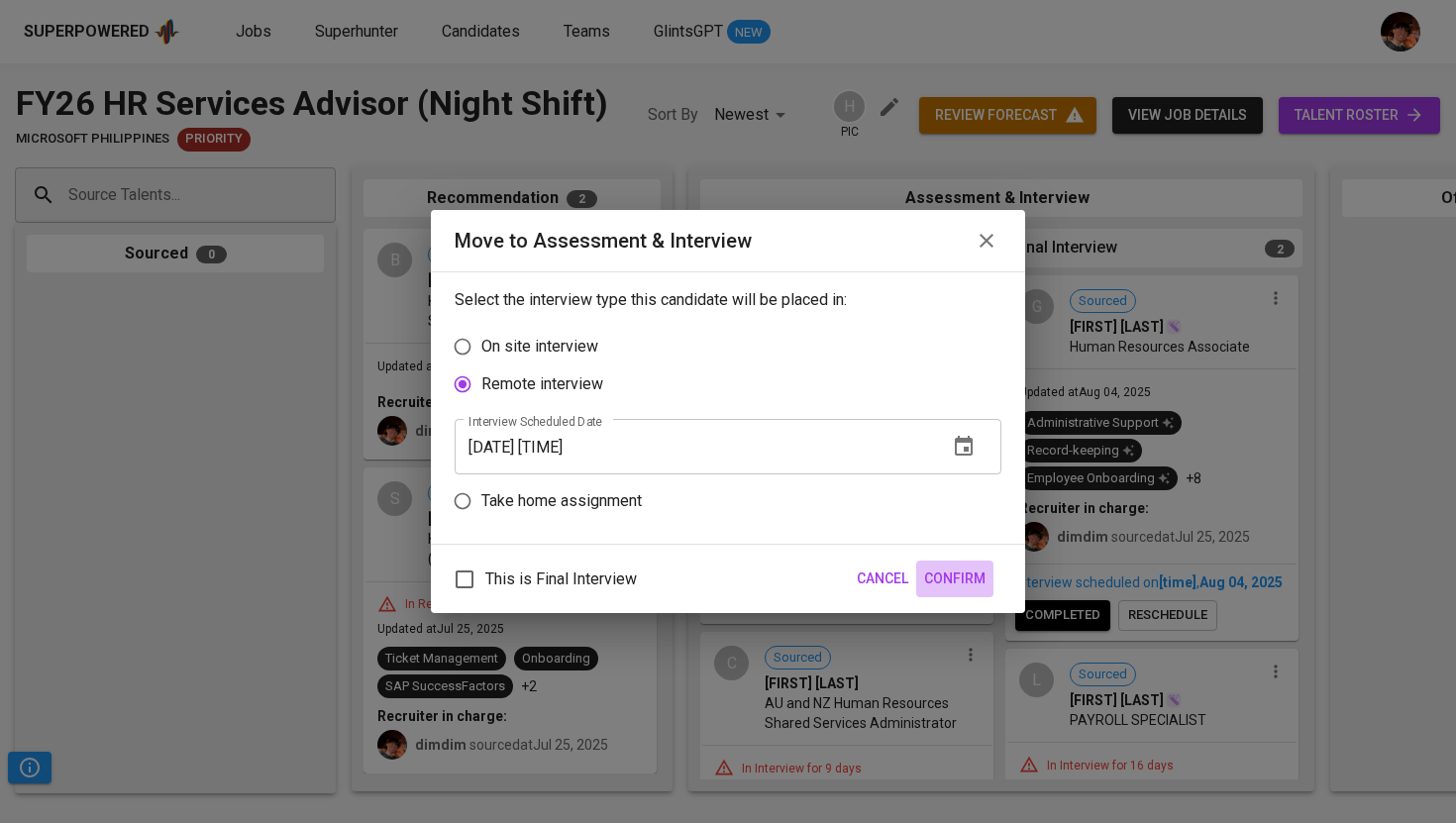 click on "Confirm" at bounding box center (955, 578) 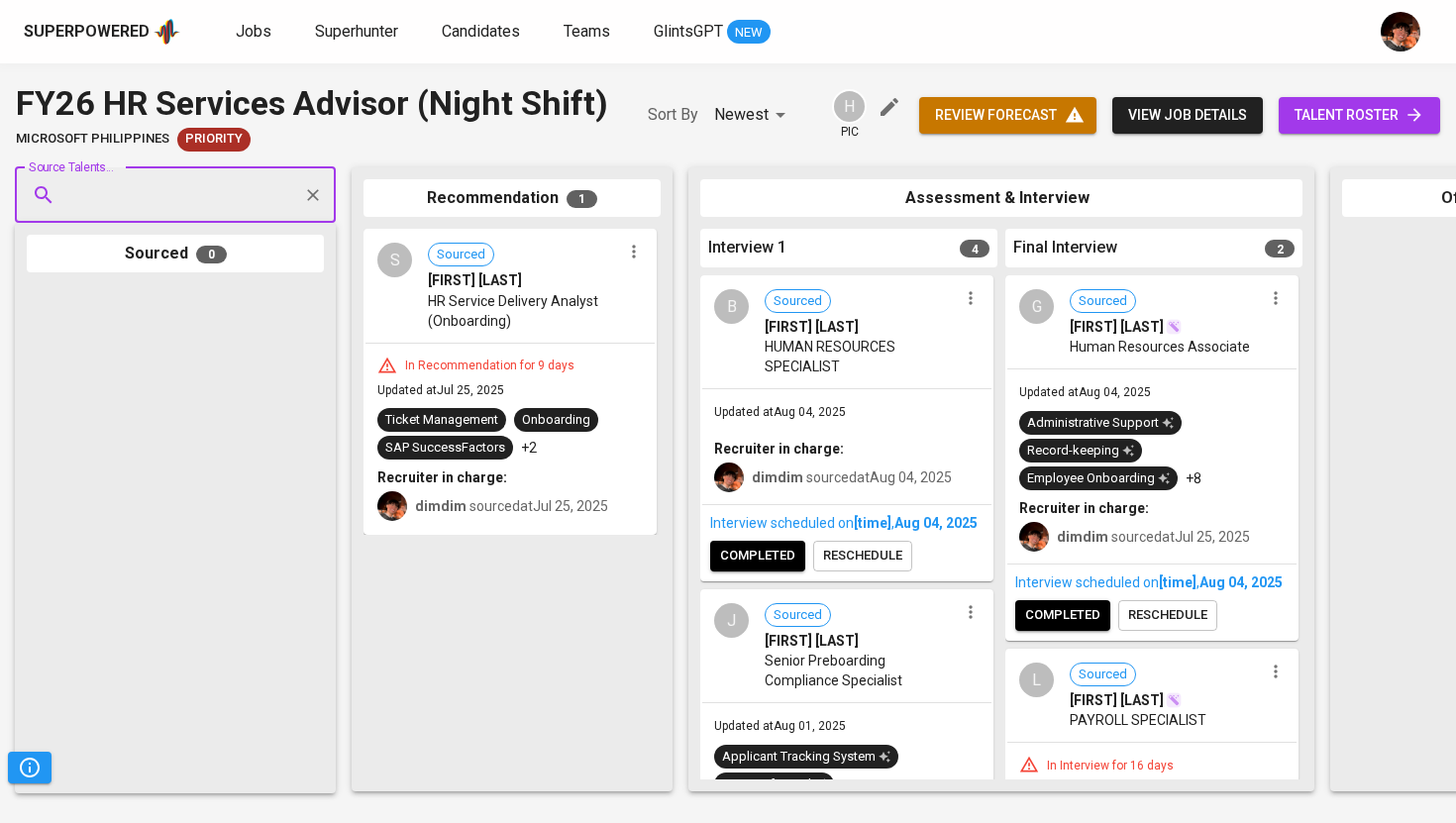 click on "completed" at bounding box center [1063, 615] 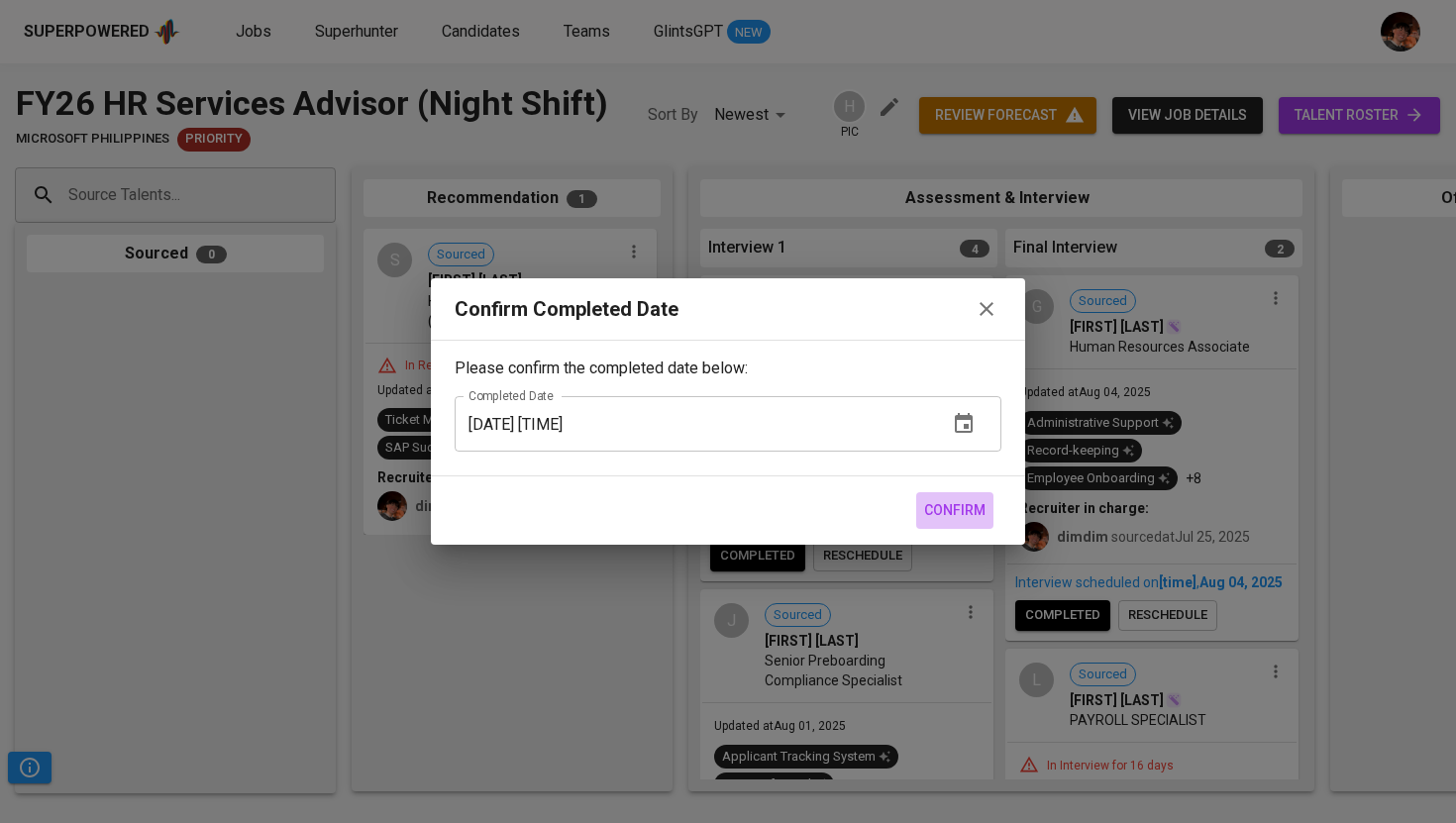 click on "Confirm" at bounding box center [955, 510] 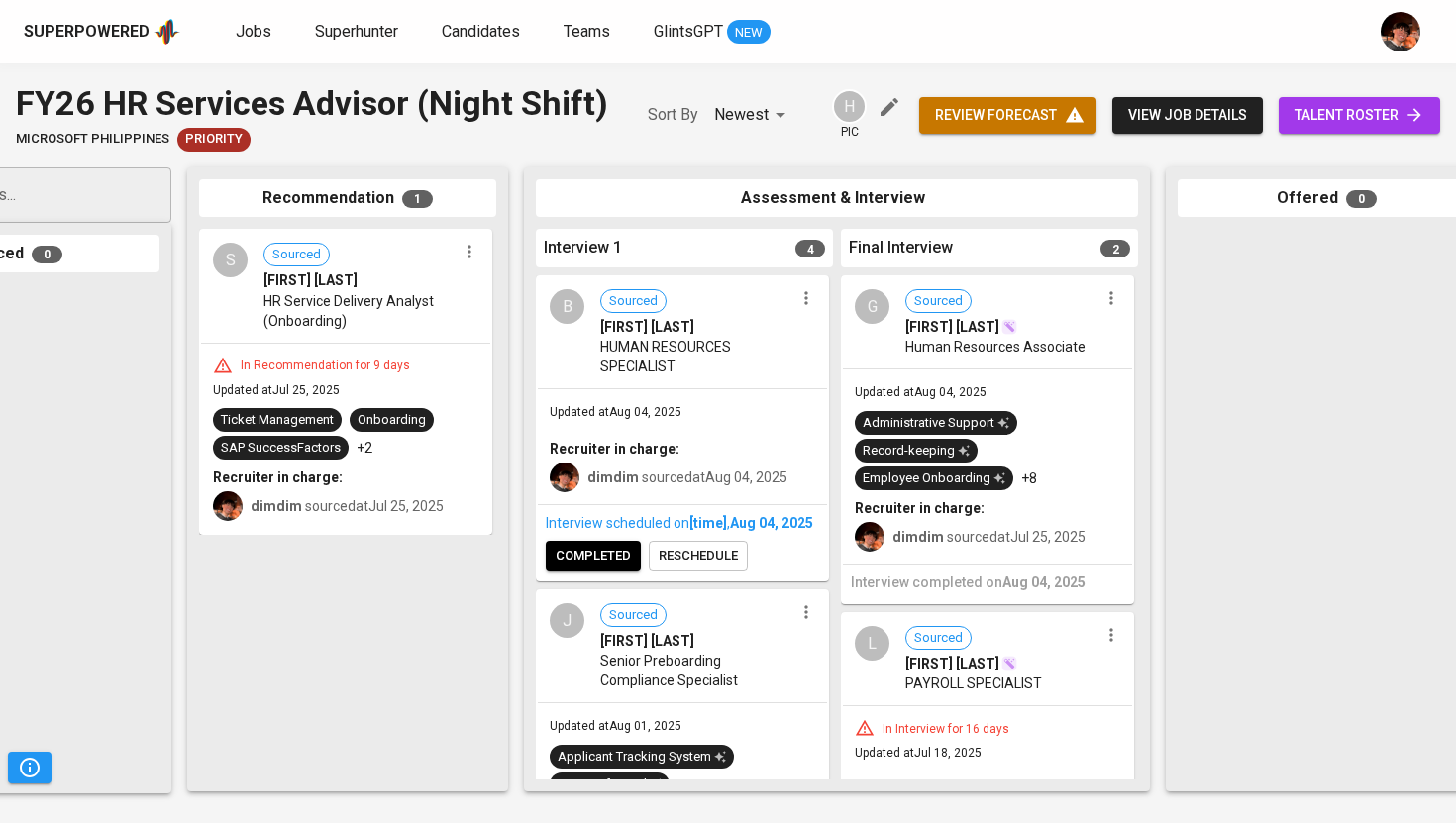 scroll, scrollTop: 0, scrollLeft: 177, axis: horizontal 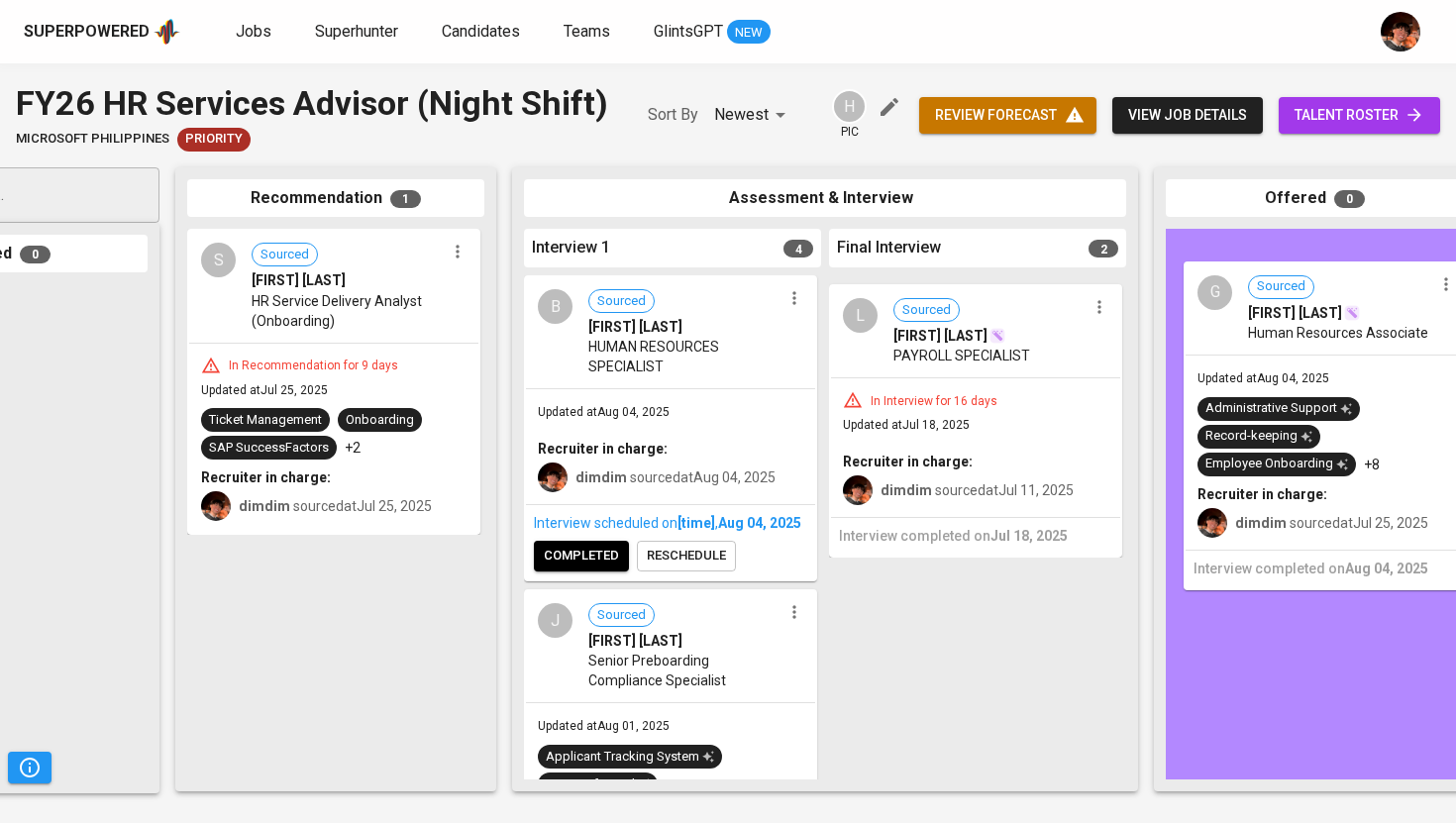 drag, startPoint x: 905, startPoint y: 343, endPoint x: 1256, endPoint y: 320, distance: 351.7528 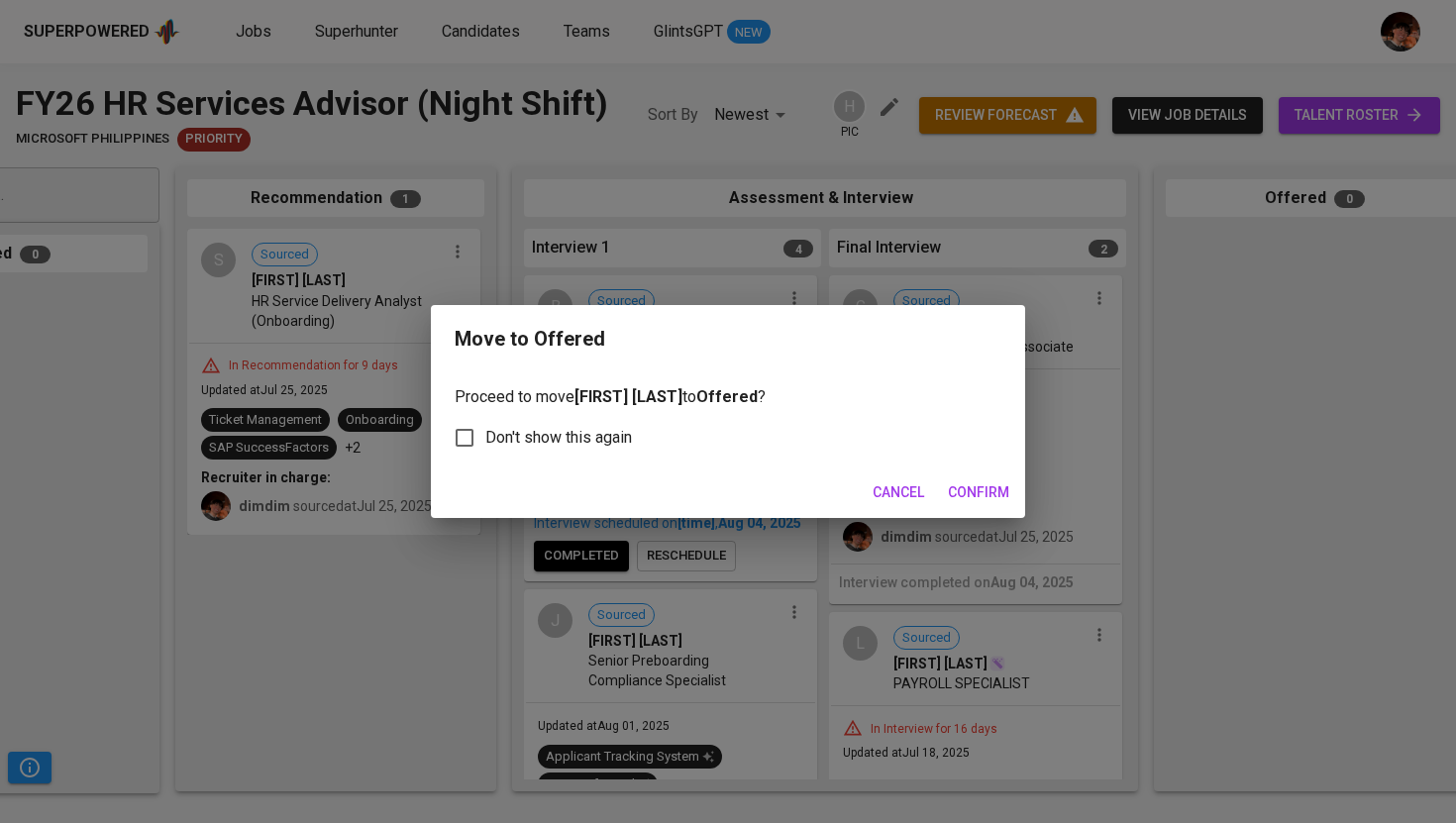 click on "Confirm" at bounding box center (979, 492) 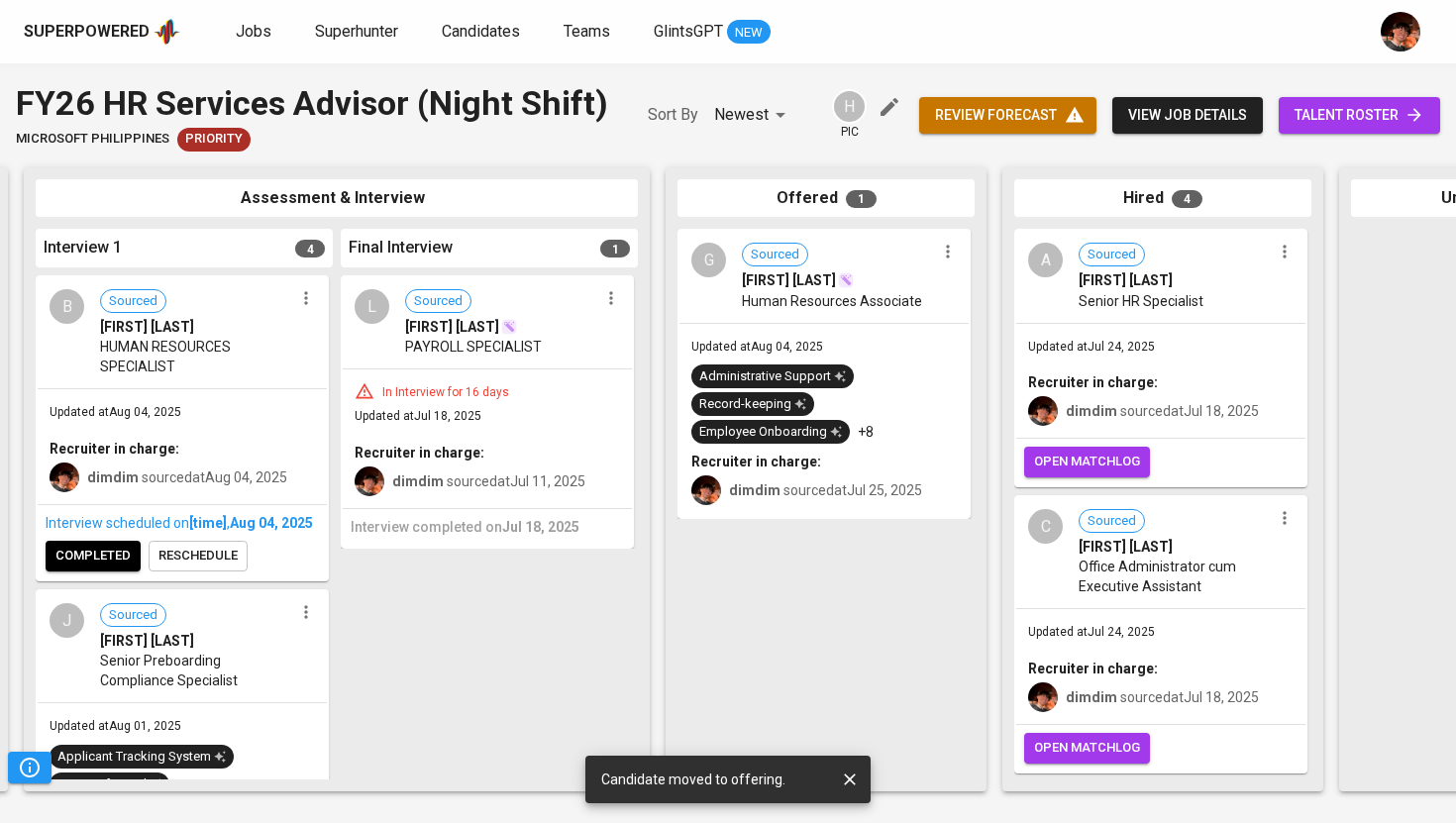scroll, scrollTop: 0, scrollLeft: 675, axis: horizontal 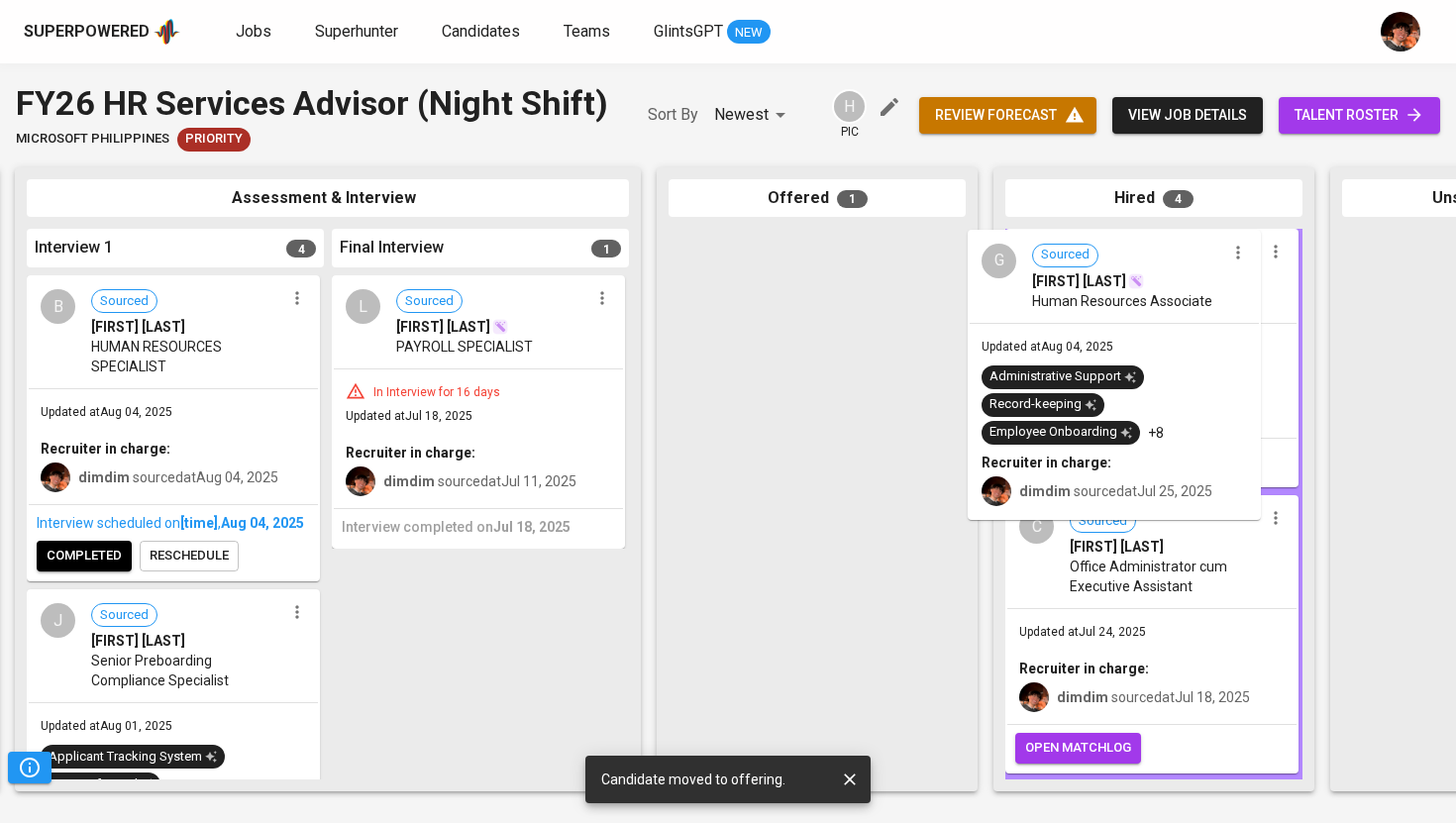 drag, startPoint x: 709, startPoint y: 324, endPoint x: 1038, endPoint y: 324, distance: 329 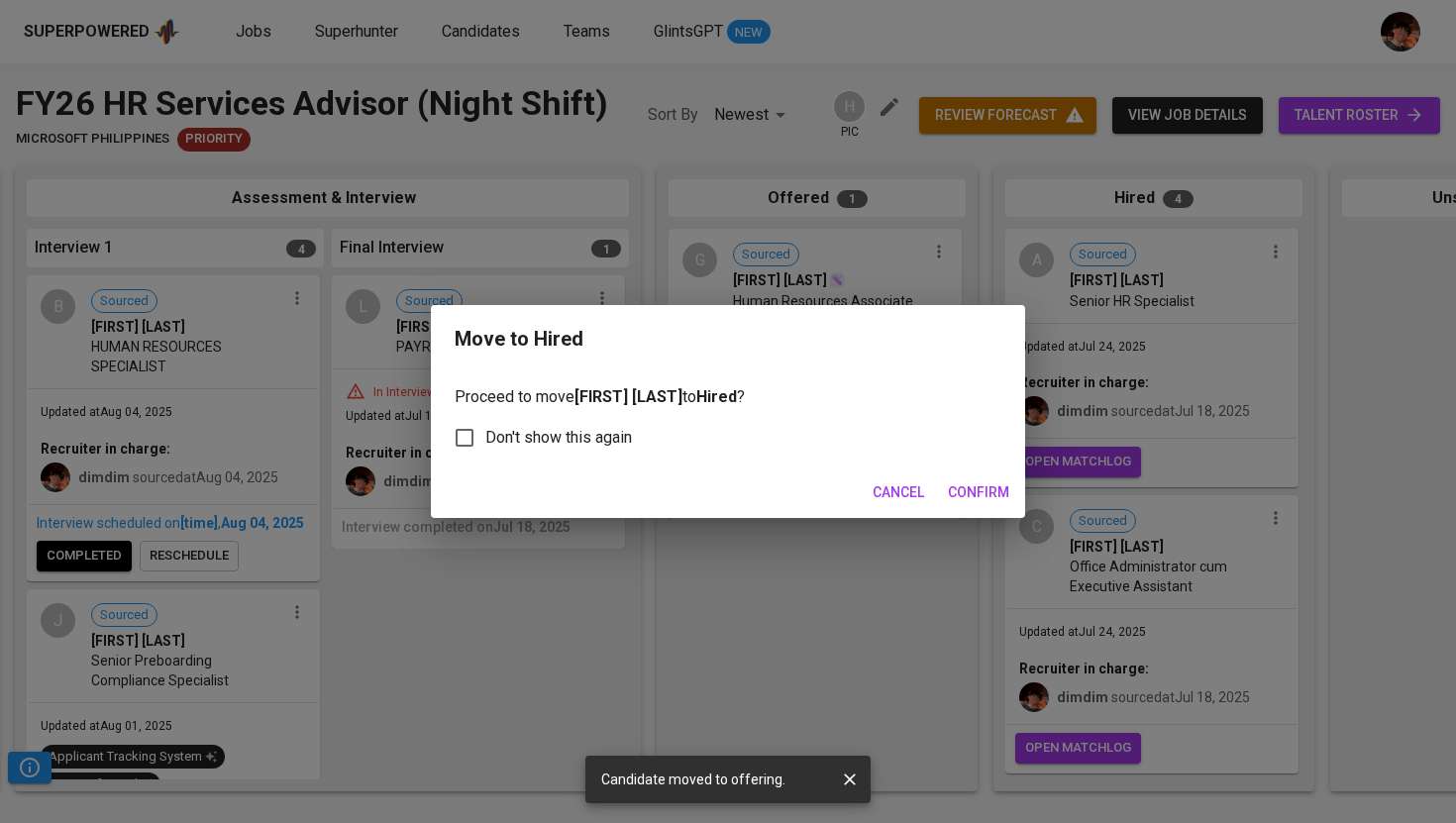 click on "Confirm" at bounding box center [979, 492] 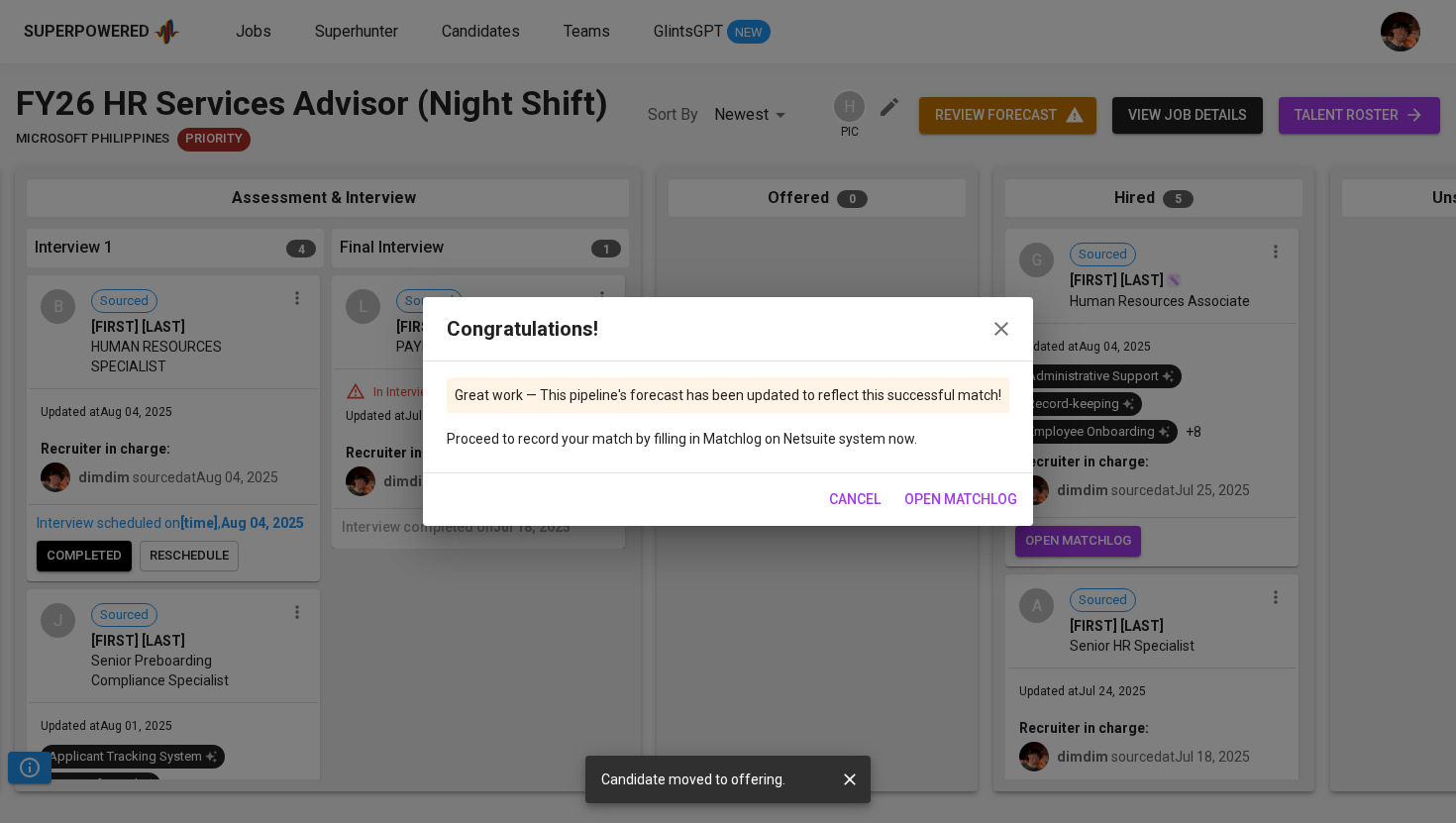 click on "open matchlog" at bounding box center [961, 499] 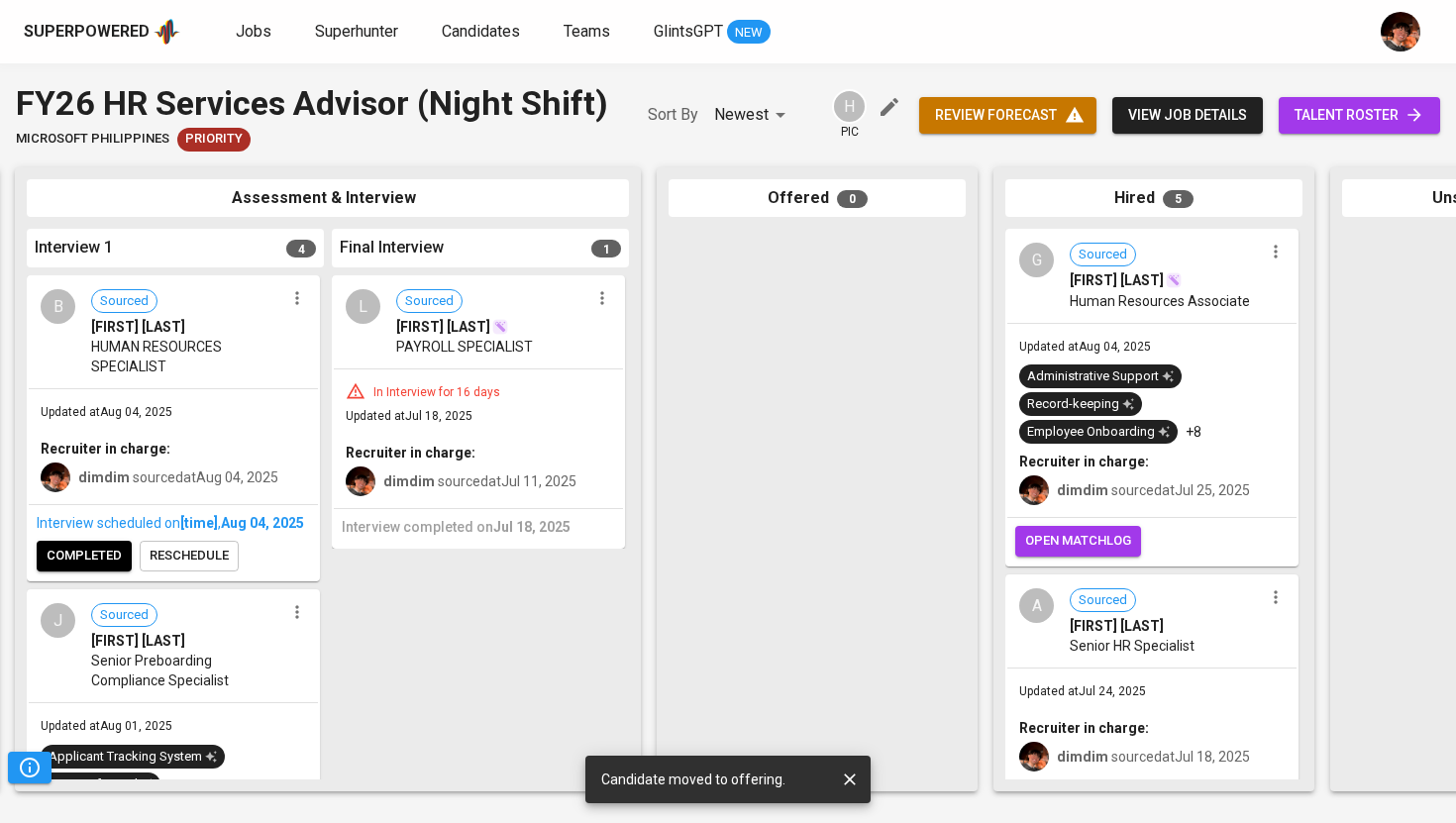 click on "completed" at bounding box center [84, 556] 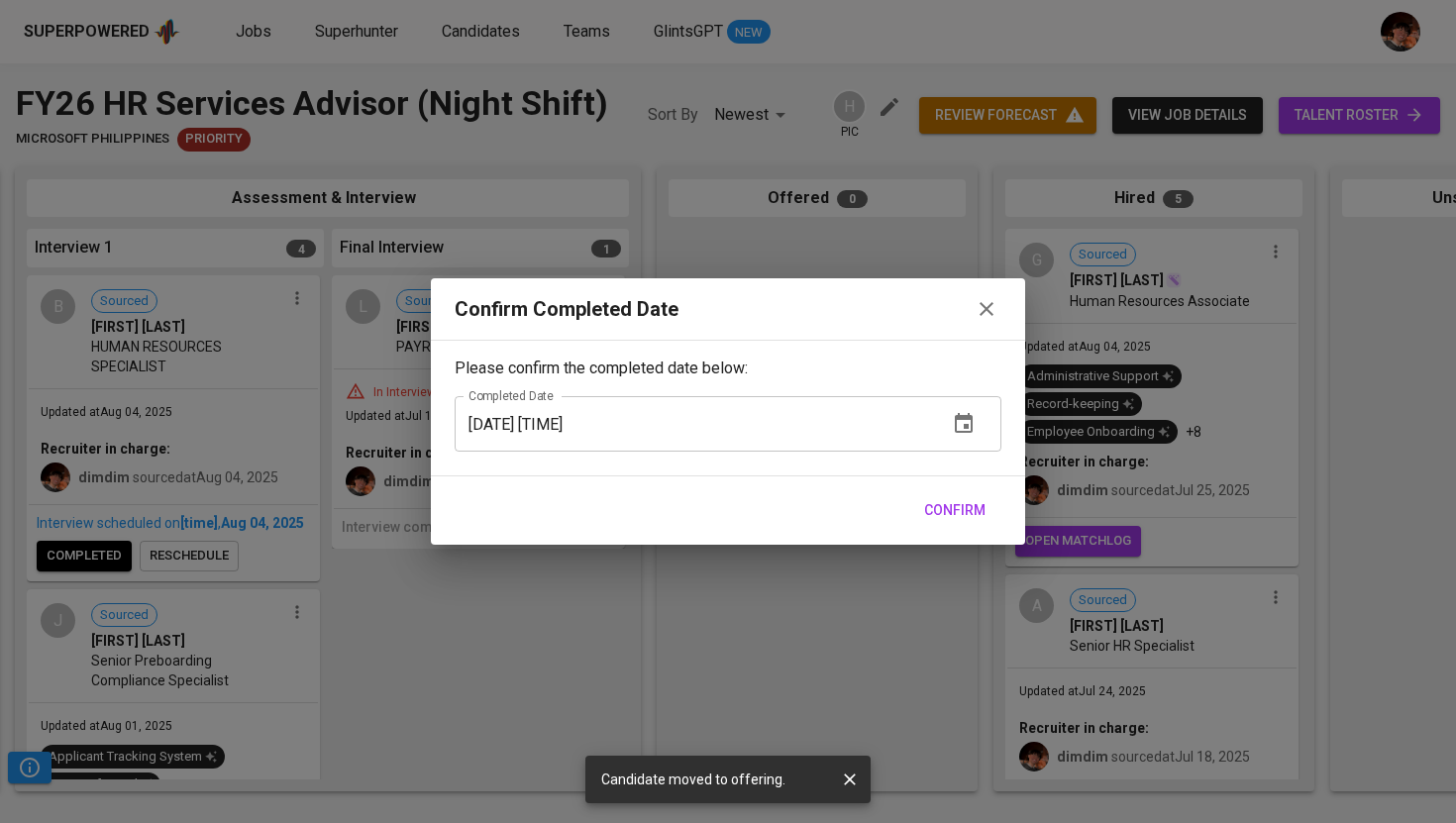 click on "Confirm" at bounding box center (728, 510) 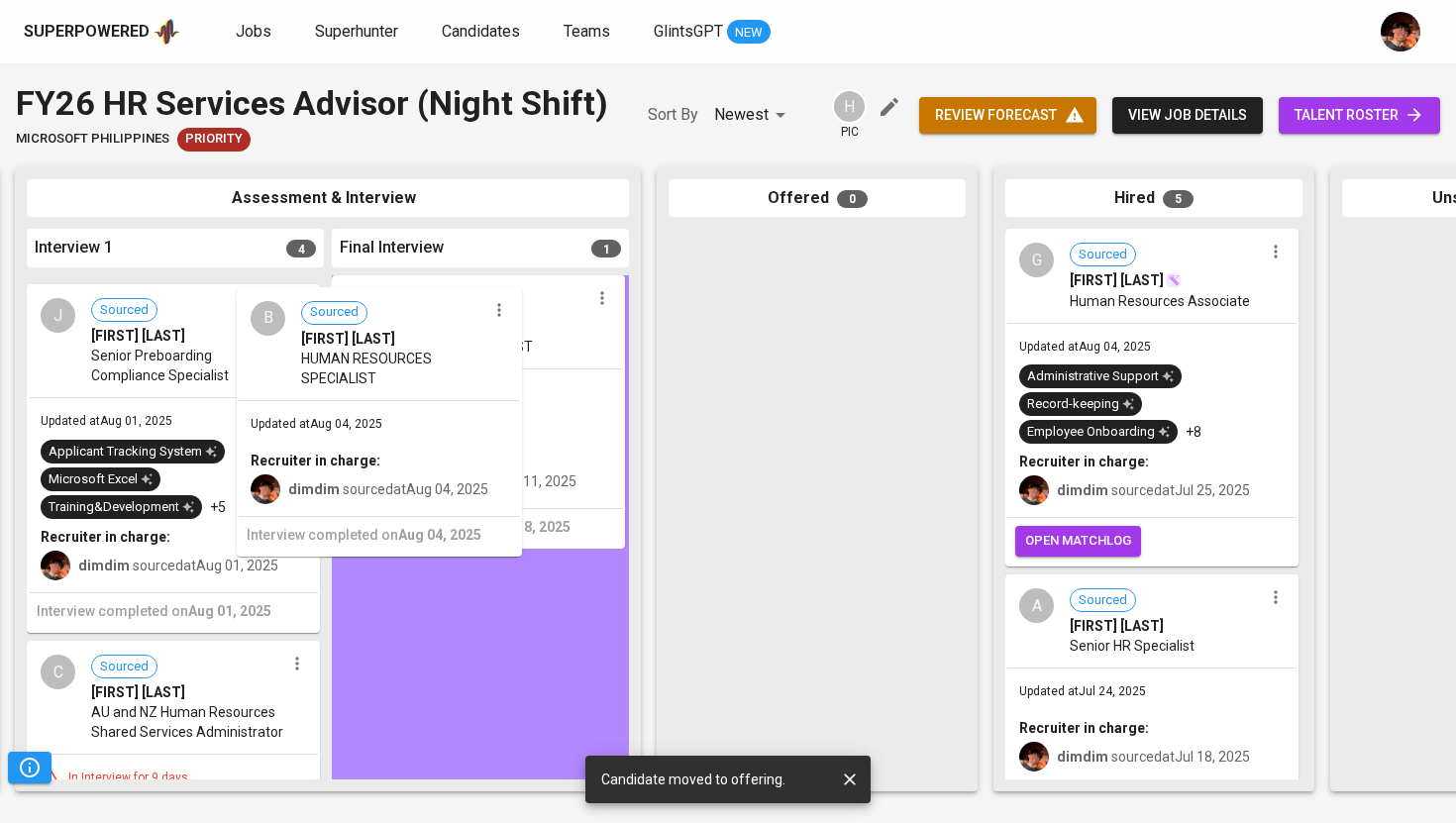 drag, startPoint x: 123, startPoint y: 345, endPoint x: 384, endPoint y: 365, distance: 261.76516 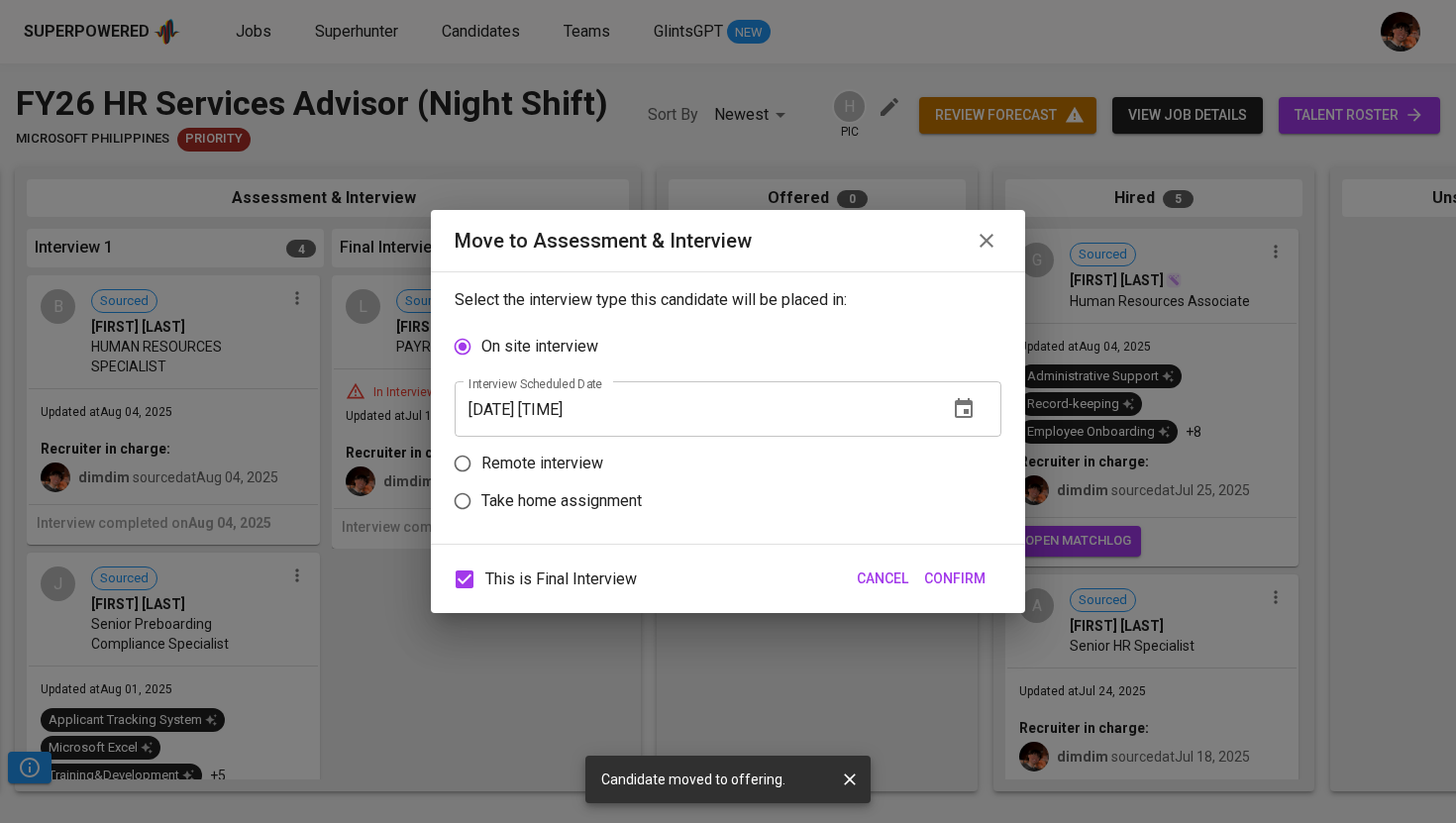 click on "Remote interview" at bounding box center (542, 463) 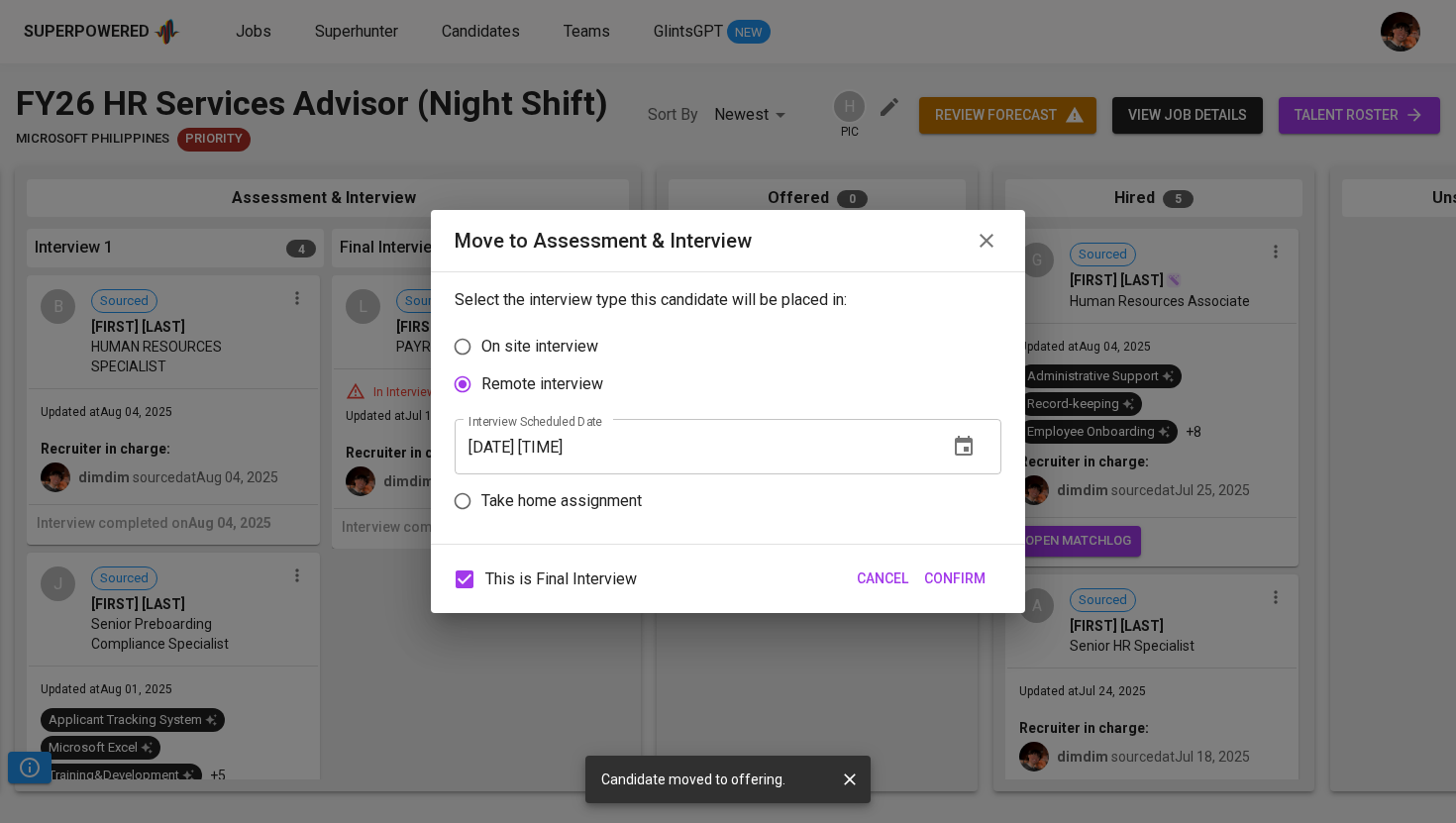 click on "08/04/2025 09:39 am" at bounding box center (693, 447) 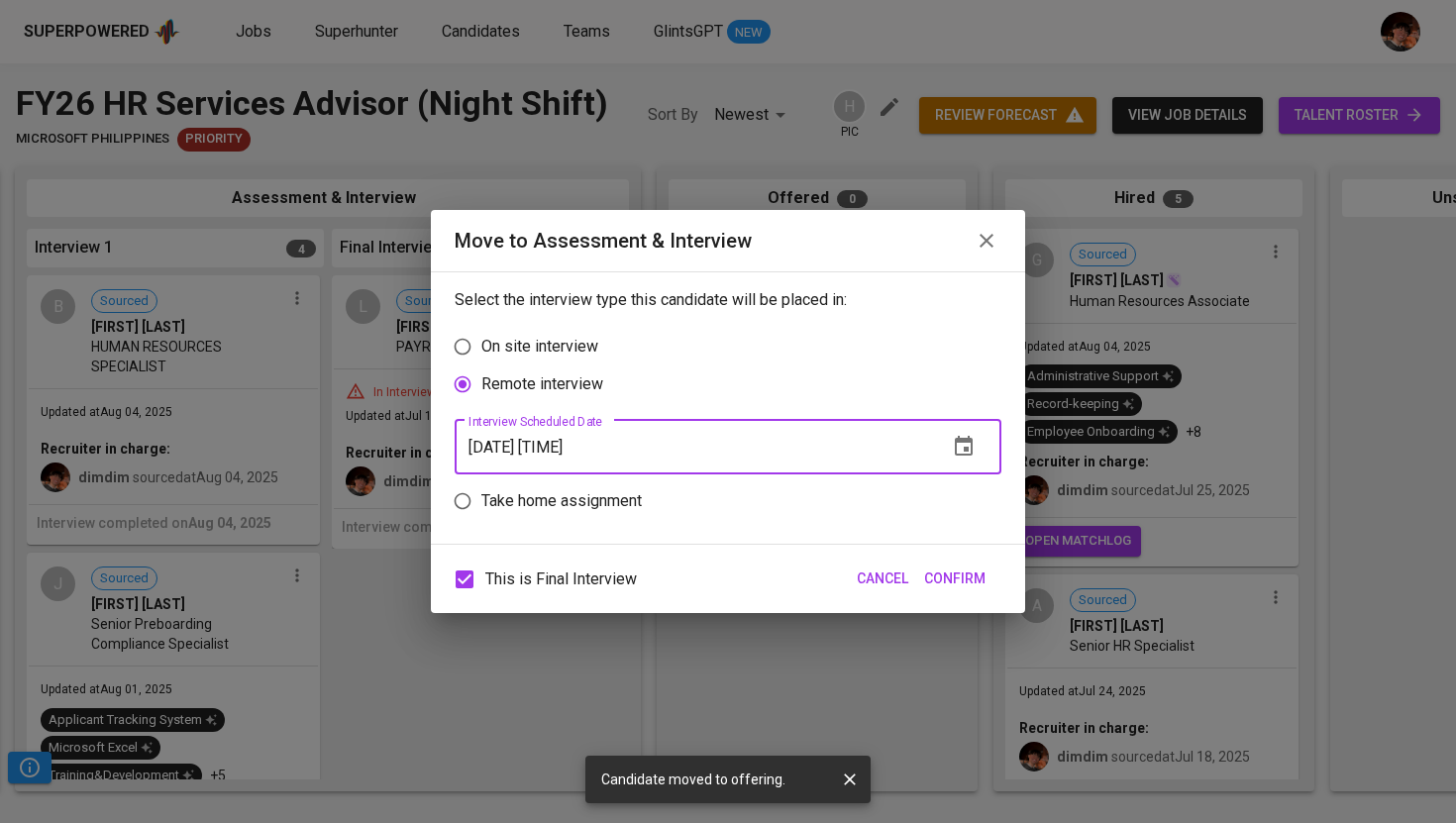 type on "08/04/2025 08:40 am" 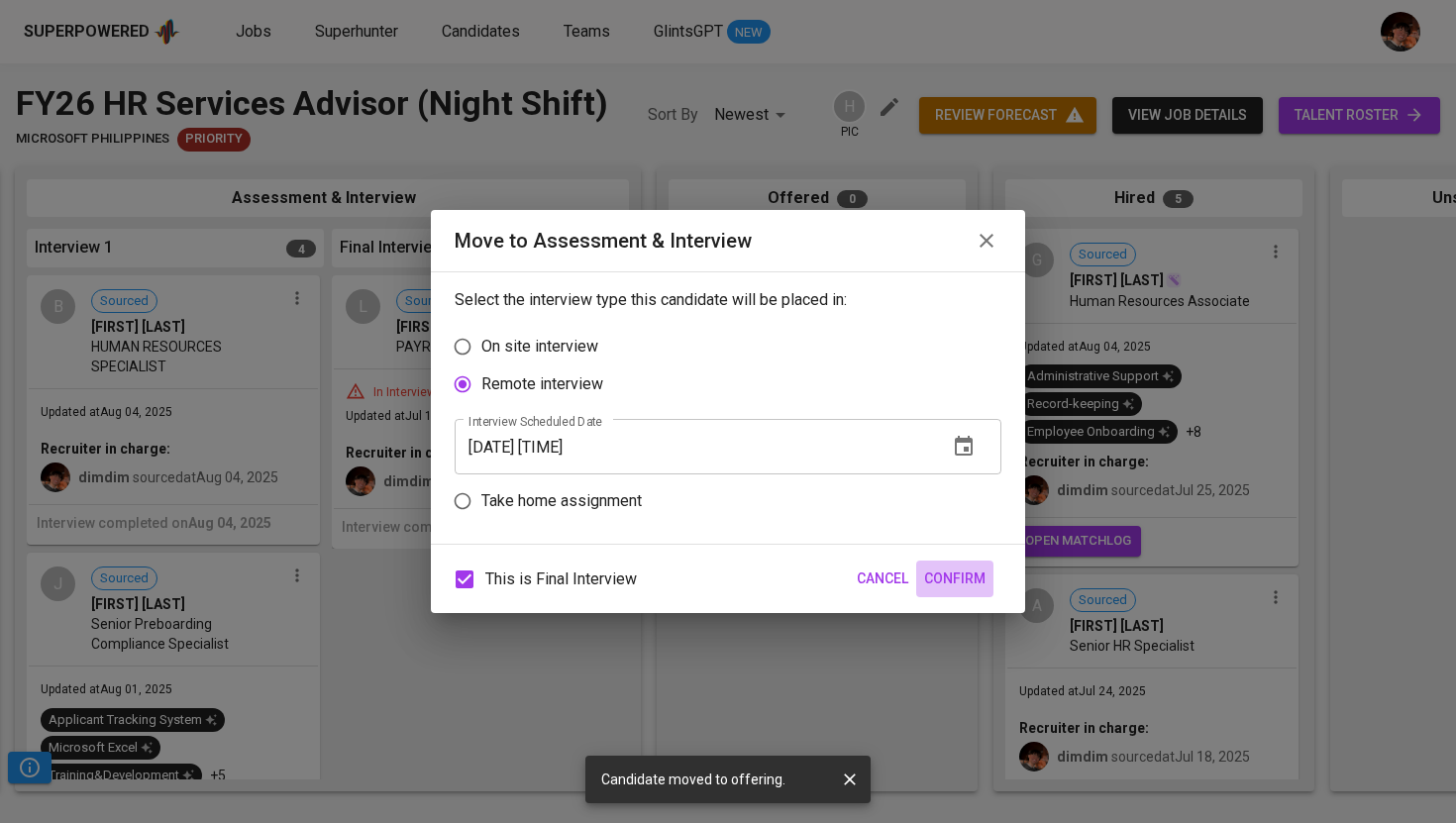 click on "Confirm" at bounding box center (955, 578) 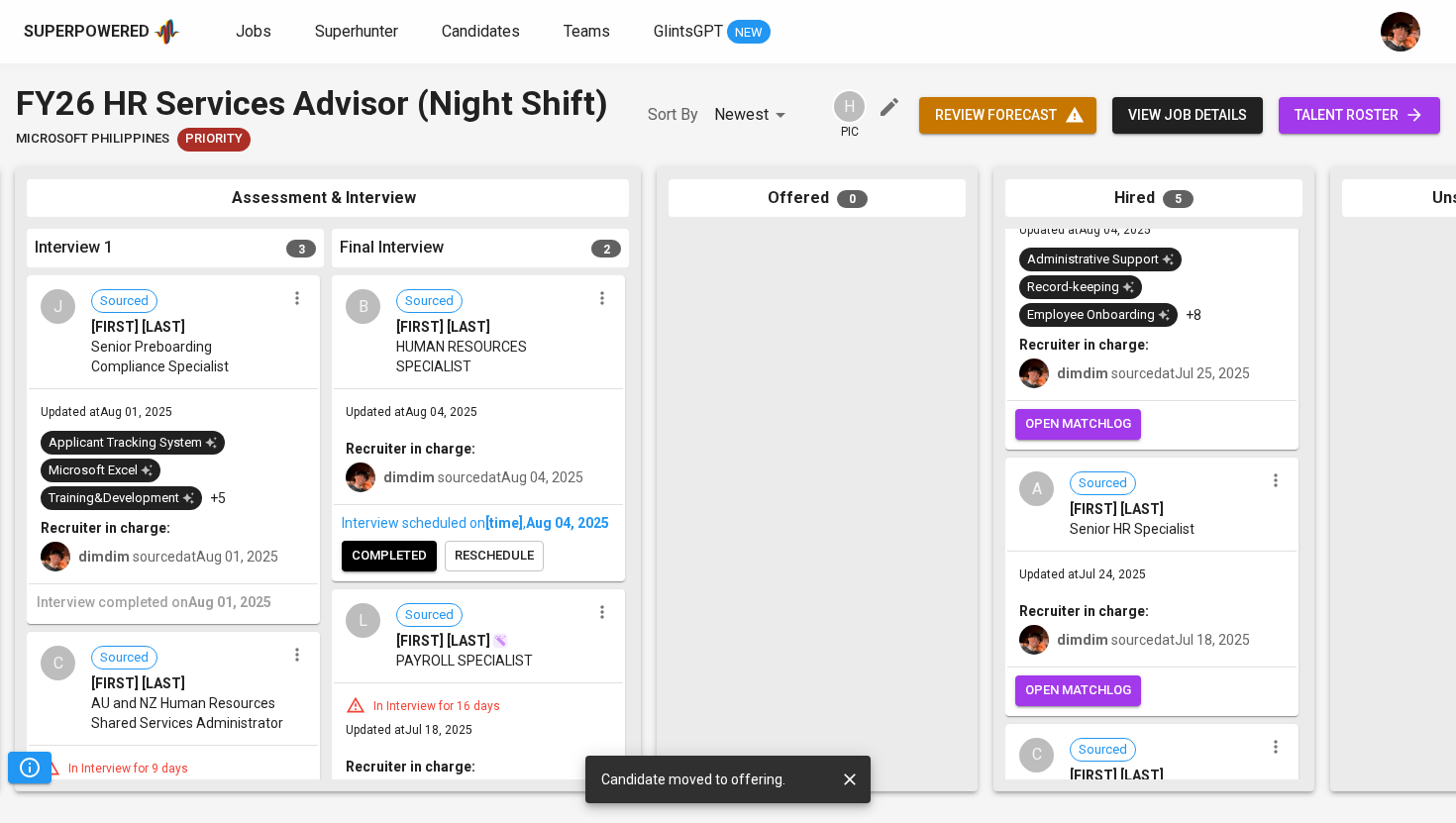 scroll, scrollTop: 148, scrollLeft: 0, axis: vertical 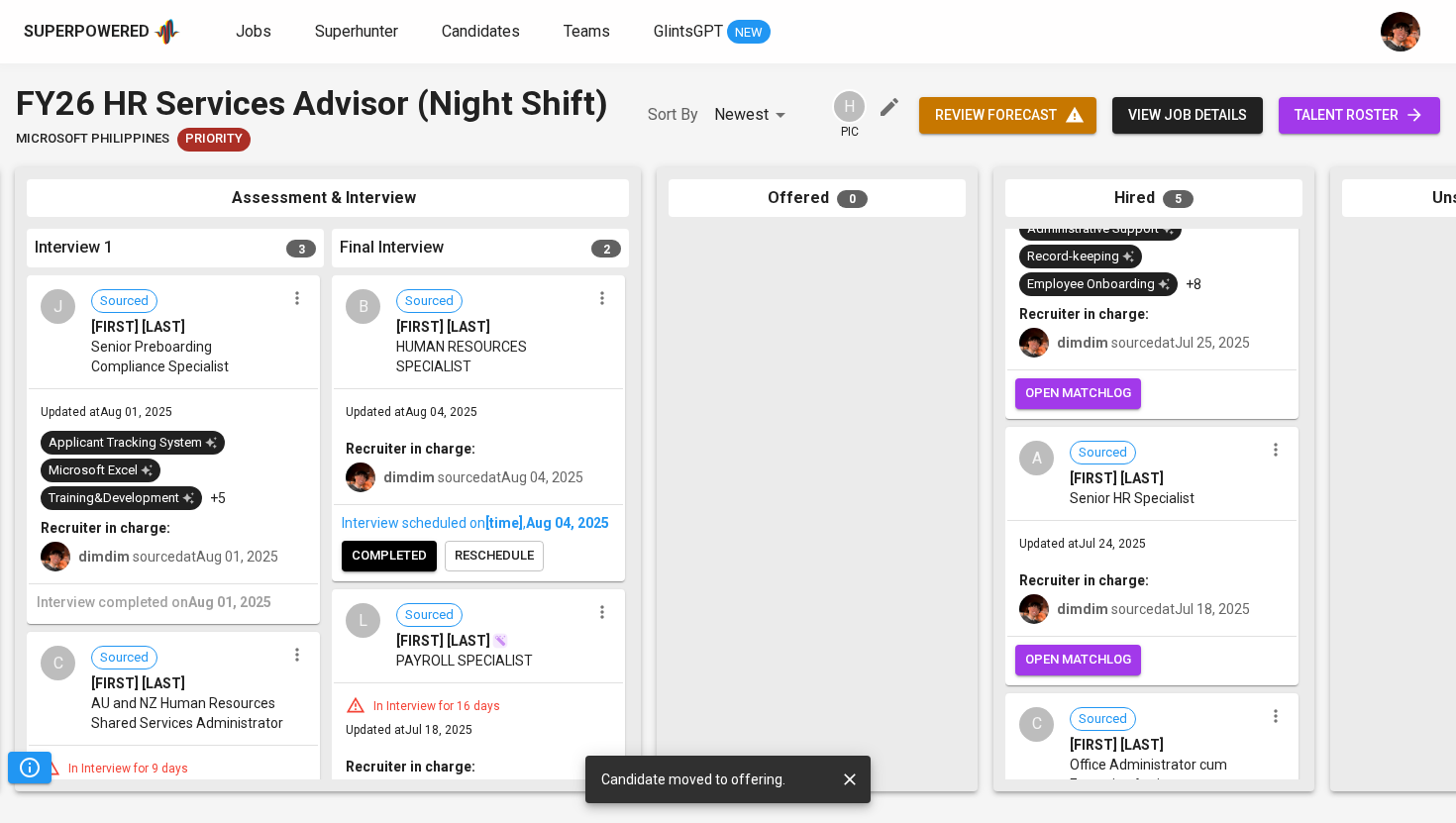 click on "completed" at bounding box center (389, 556) 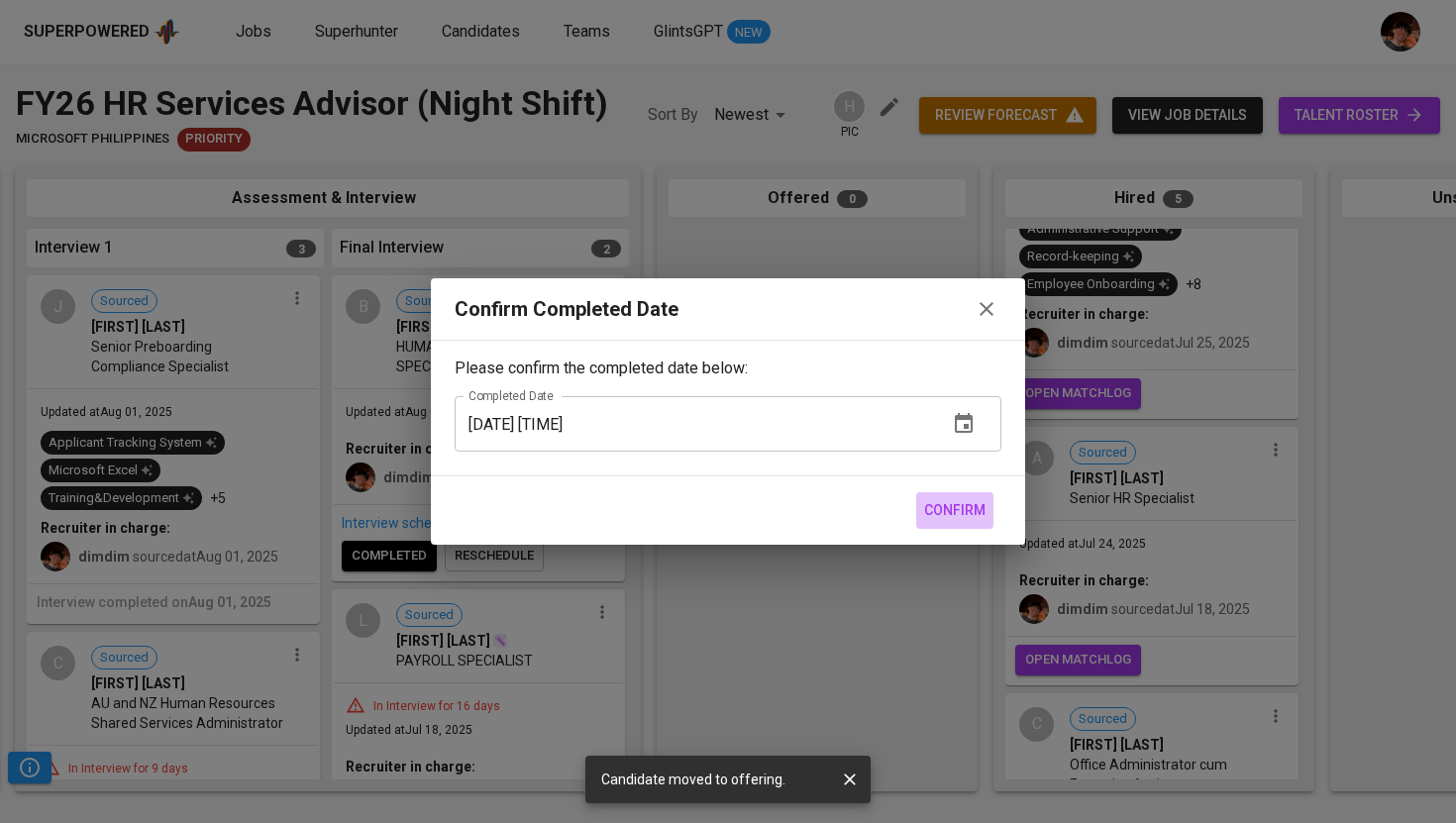 click on "Confirm" at bounding box center [955, 510] 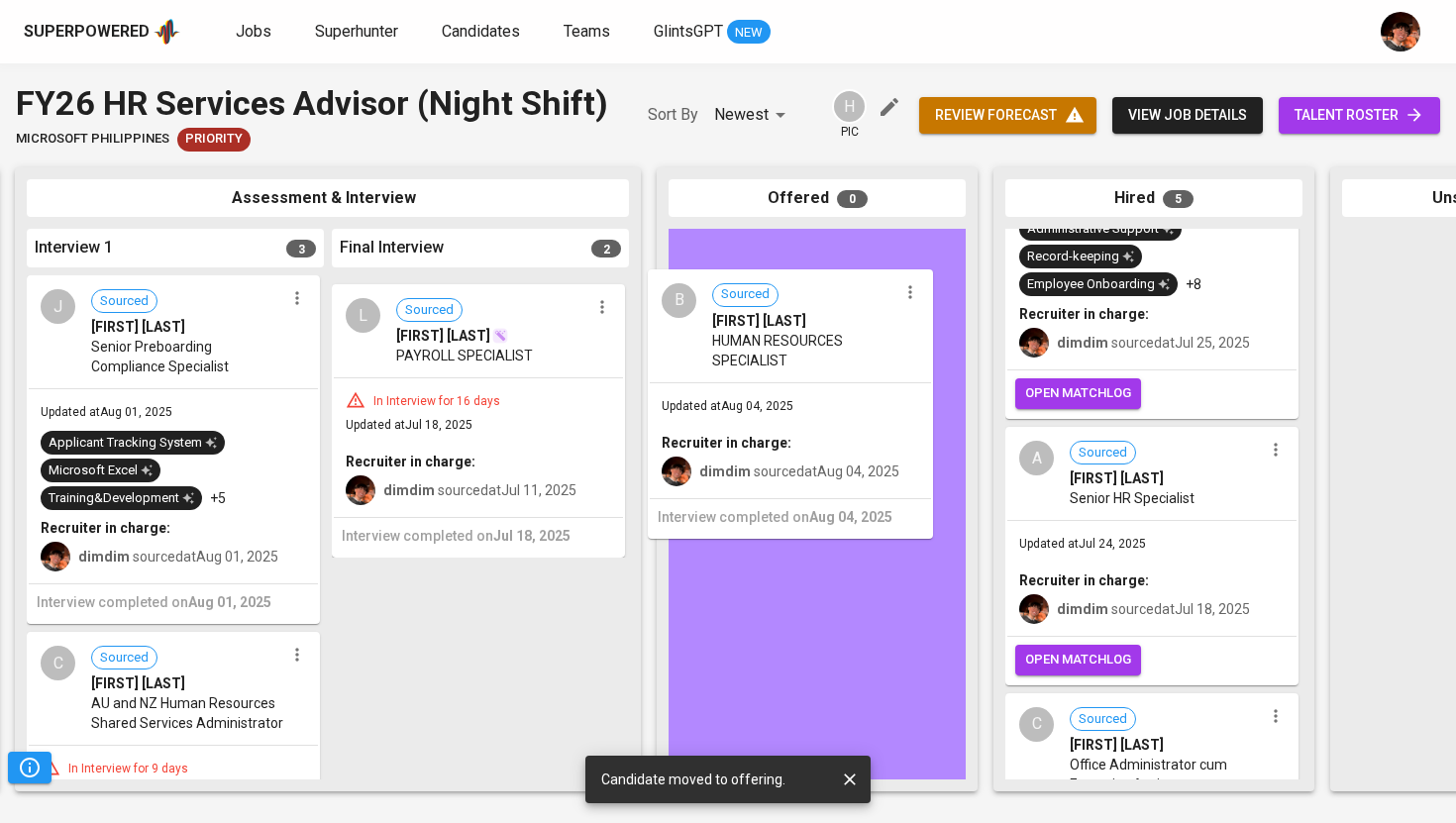 drag, startPoint x: 381, startPoint y: 359, endPoint x: 710, endPoint y: 350, distance: 329.12308 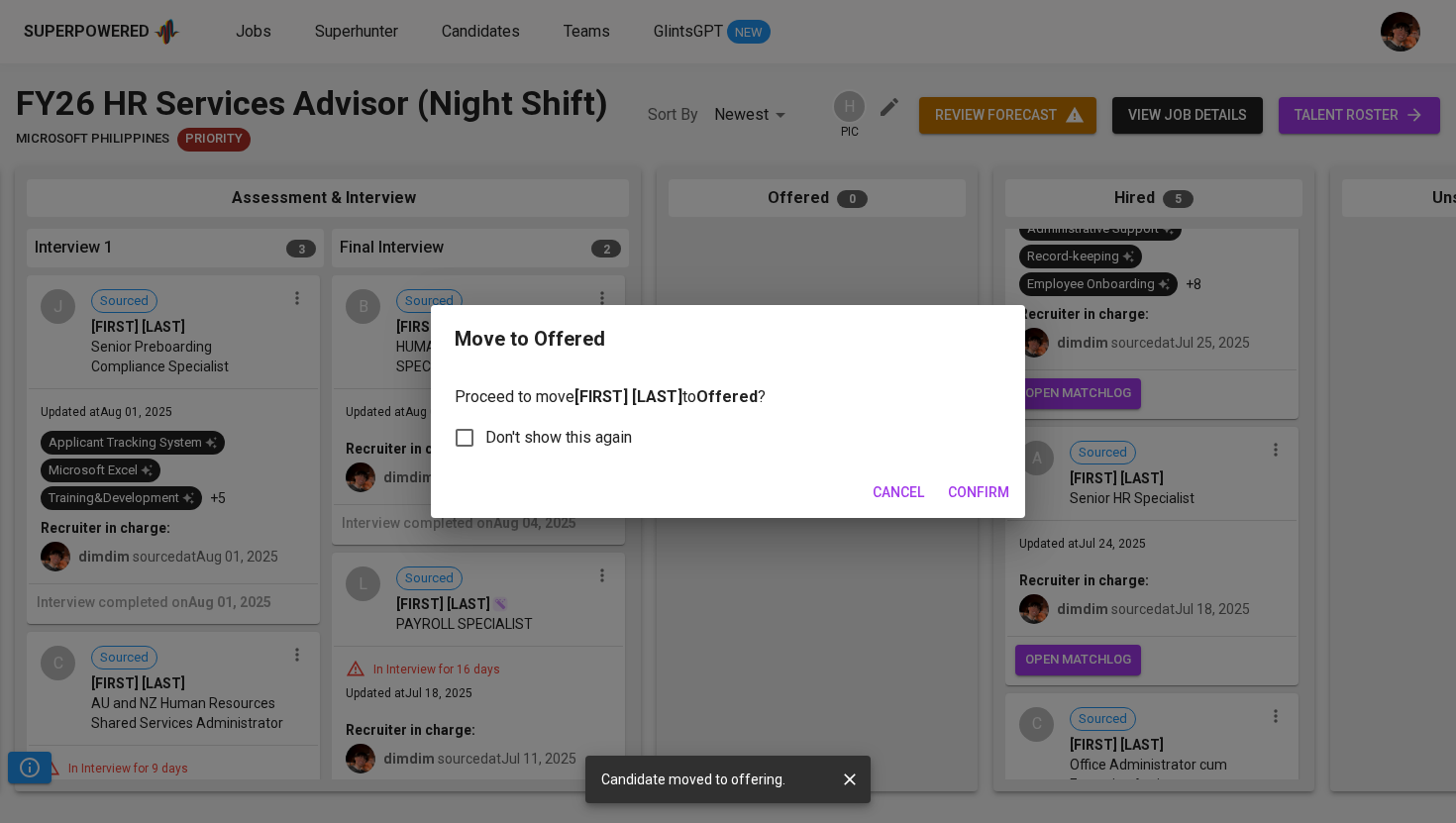 click on "Confirm" at bounding box center [979, 492] 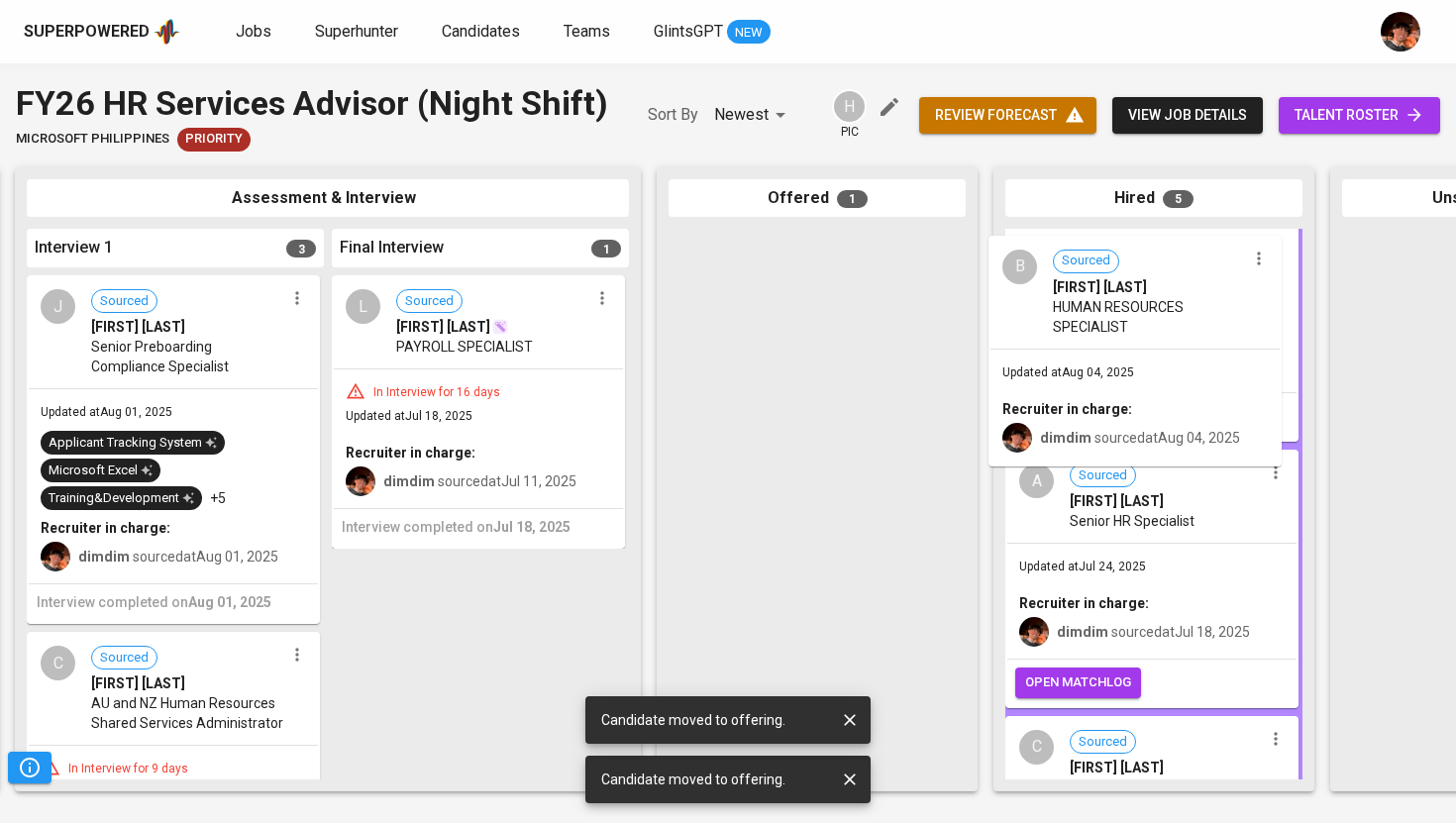 drag, startPoint x: 731, startPoint y: 322, endPoint x: 1073, endPoint y: 327, distance: 342.03655 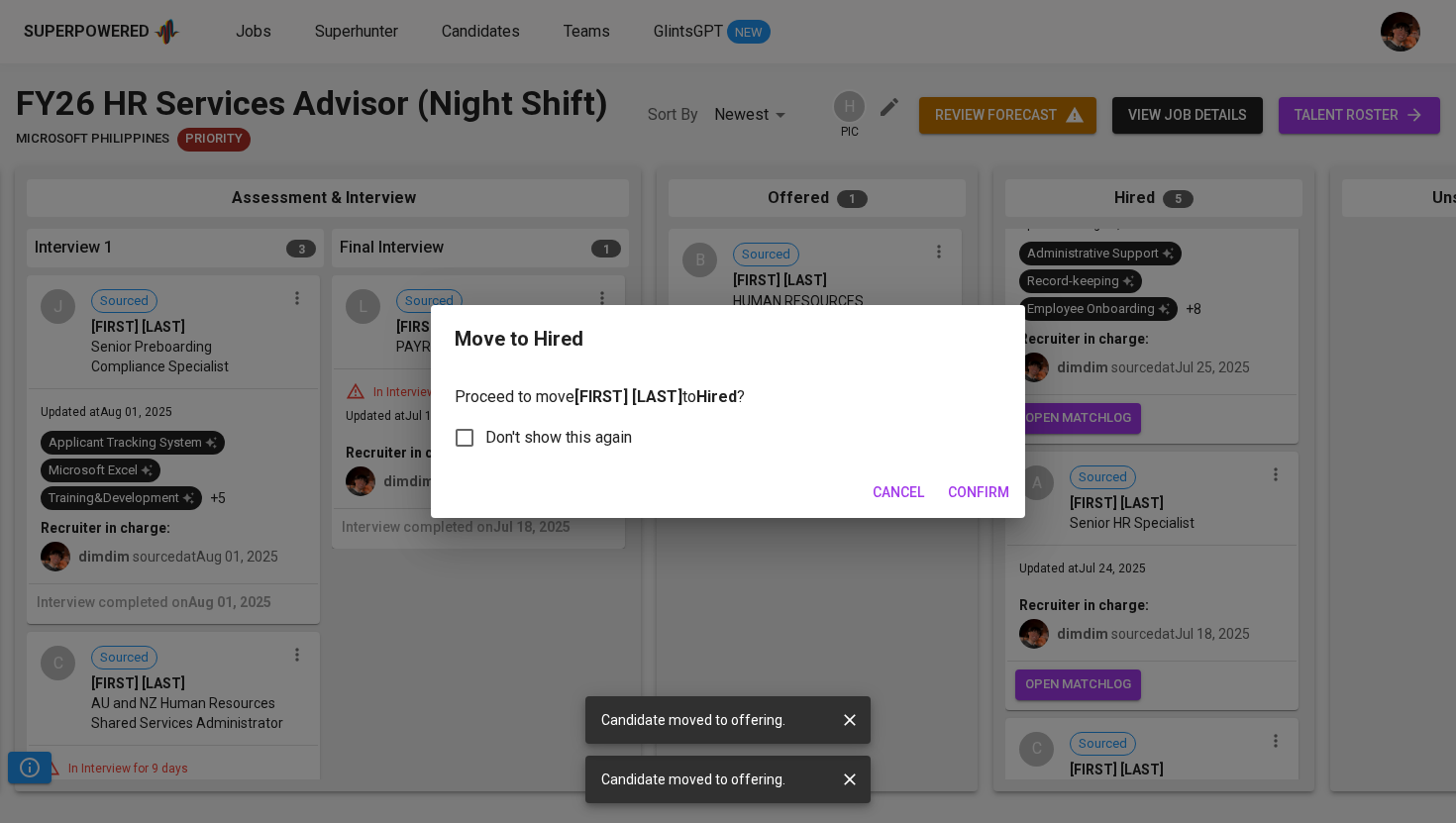 click on "Confirm" at bounding box center (979, 492) 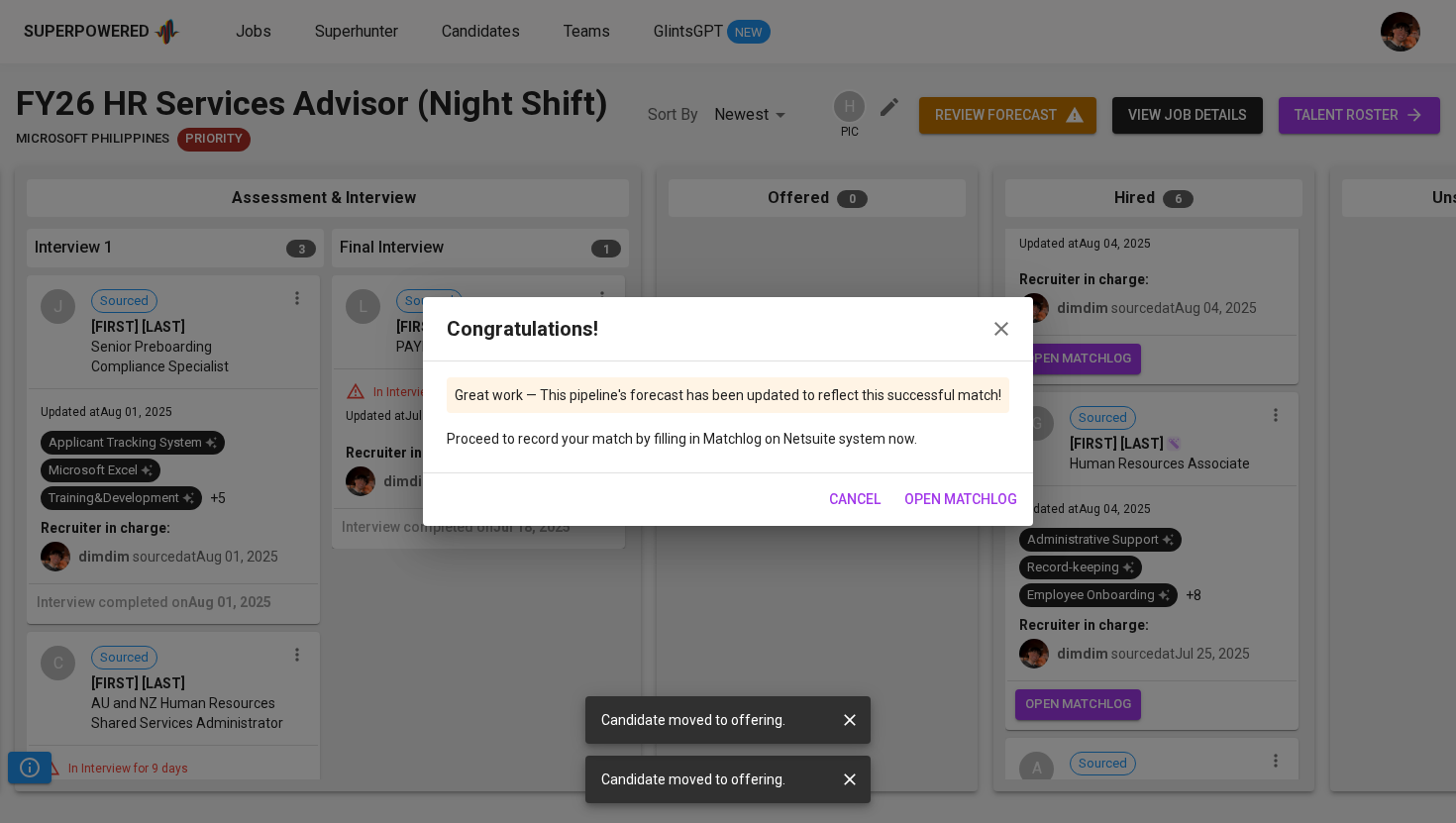 click on "open matchlog" at bounding box center (961, 499) 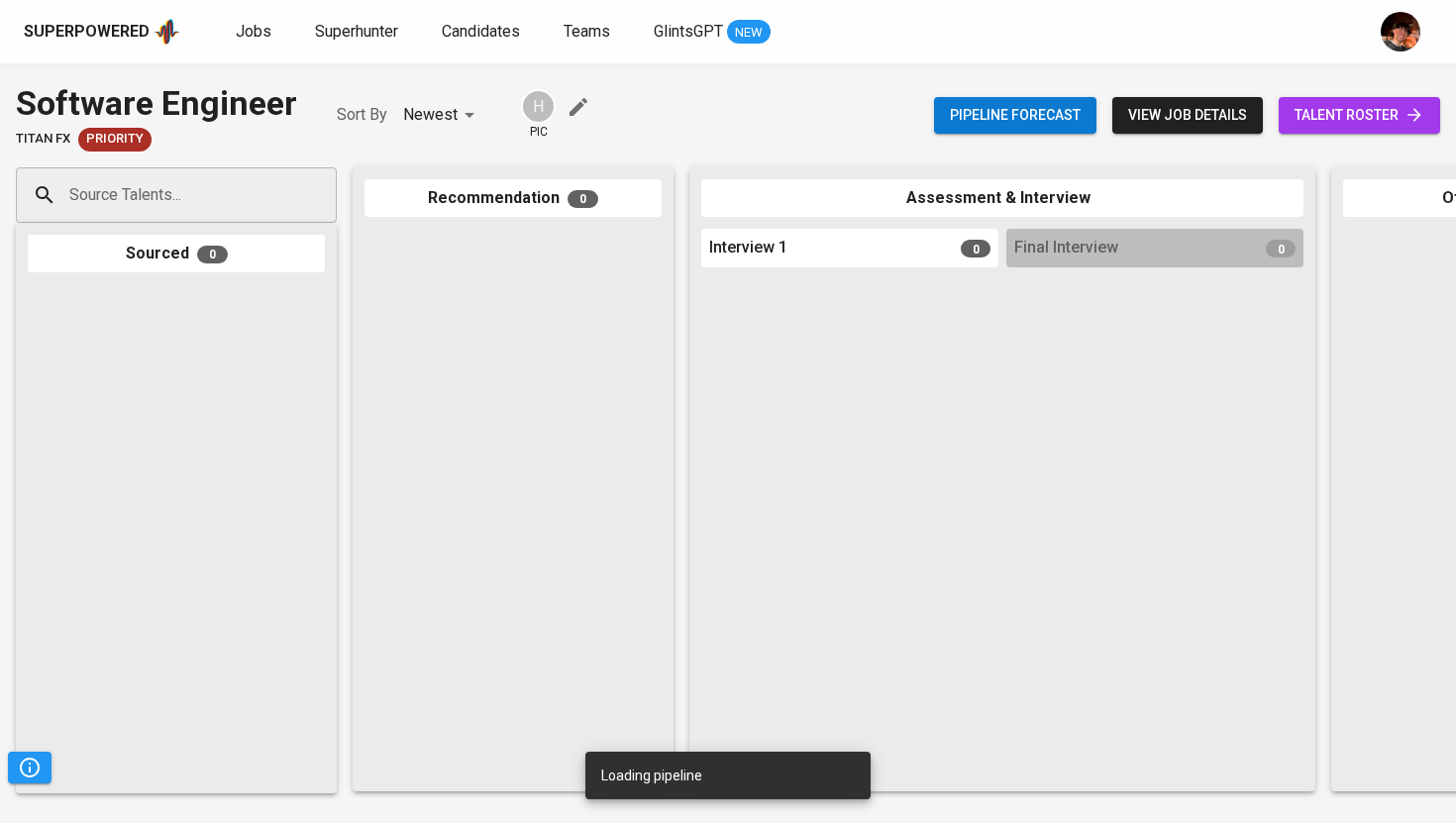 scroll, scrollTop: 0, scrollLeft: 0, axis: both 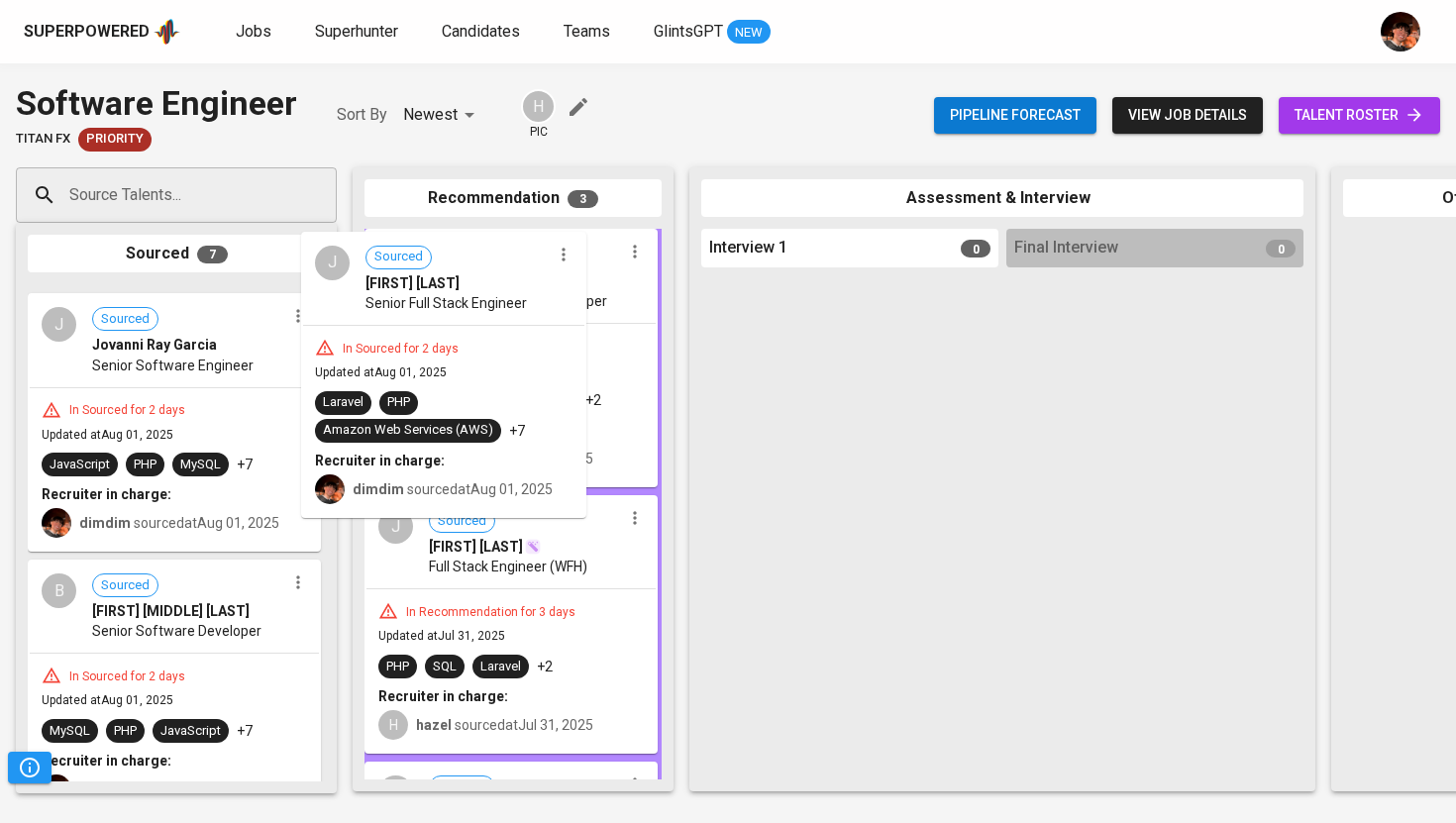 drag, startPoint x: 155, startPoint y: 361, endPoint x: 474, endPoint y: 296, distance: 325.55491 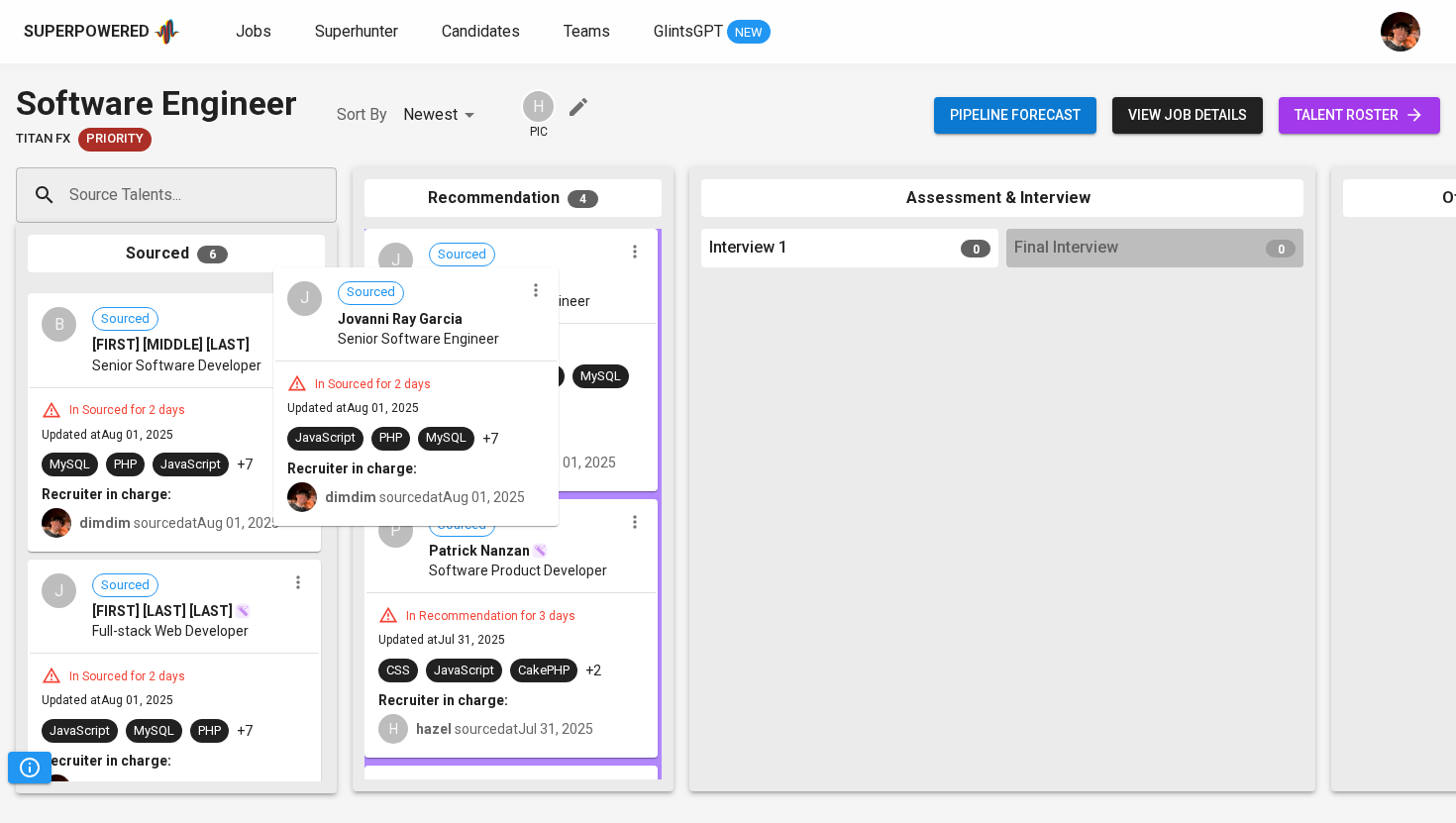 drag, startPoint x: 177, startPoint y: 335, endPoint x: 442, endPoint y: 315, distance: 265.75365 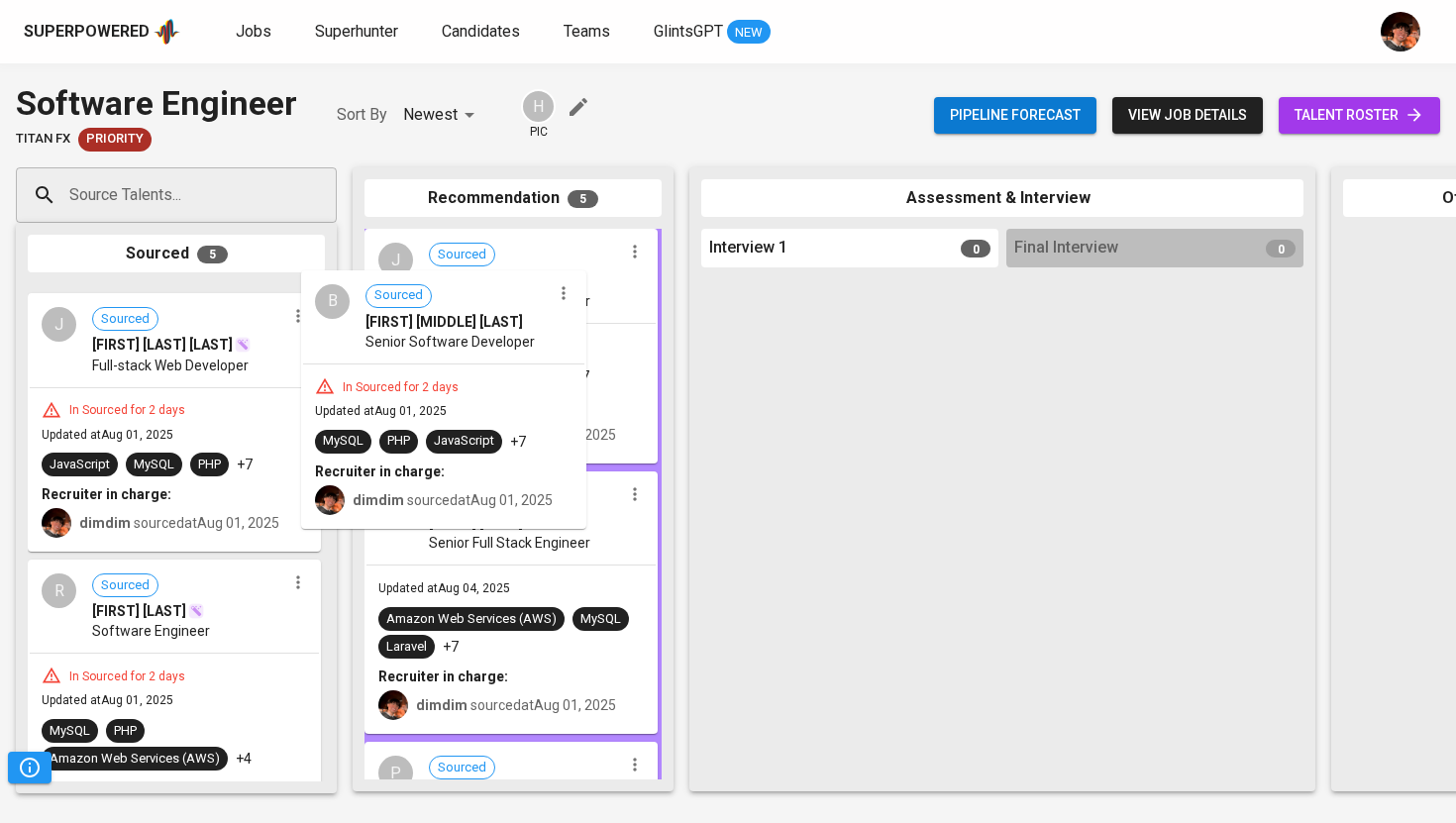 drag, startPoint x: 200, startPoint y: 337, endPoint x: 468, endPoint y: 320, distance: 268.53864 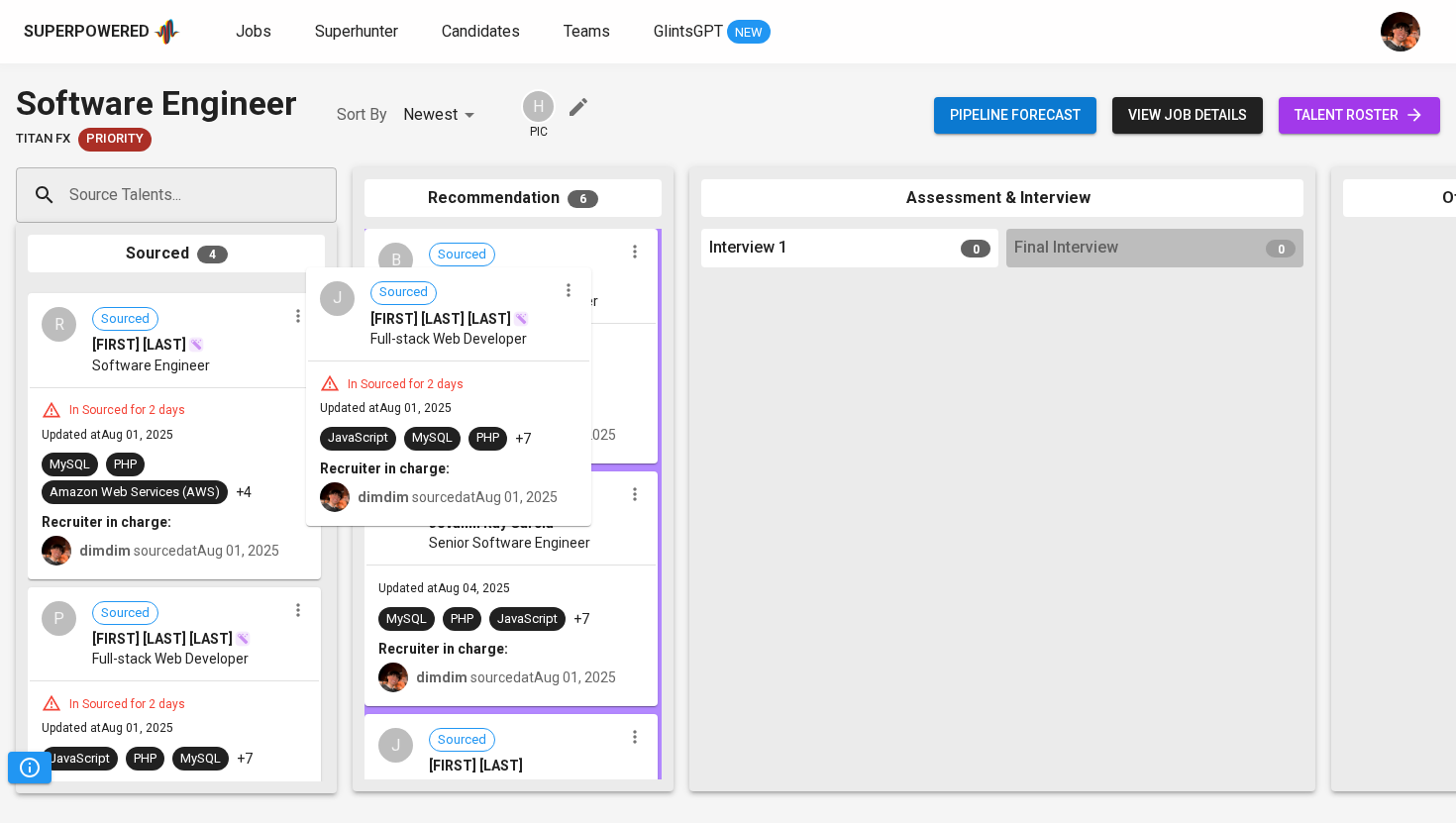 drag, startPoint x: 239, startPoint y: 328, endPoint x: 537, endPoint y: 305, distance: 298.88627 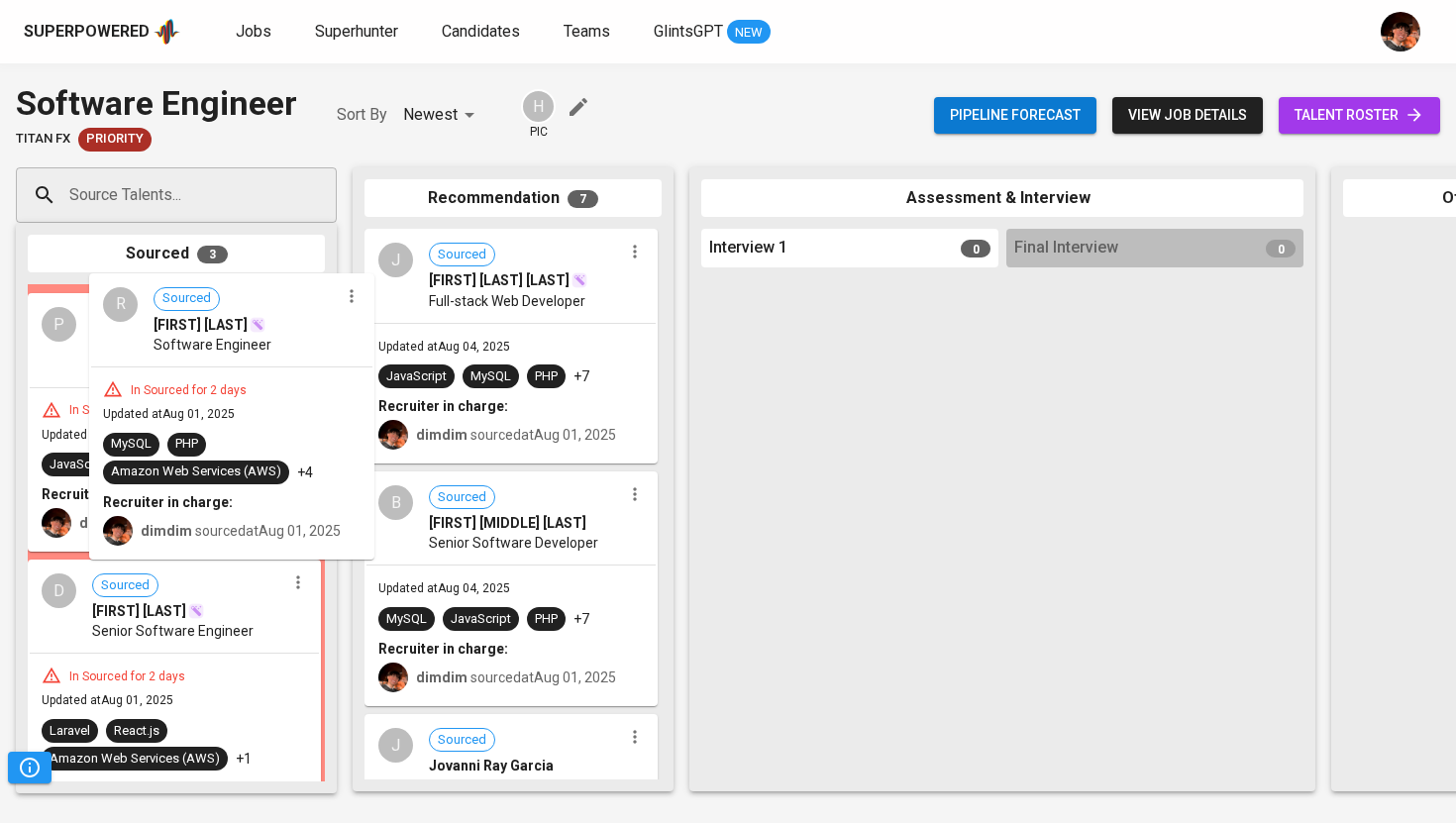 drag, startPoint x: 234, startPoint y: 344, endPoint x: 494, endPoint y: 310, distance: 262.2137 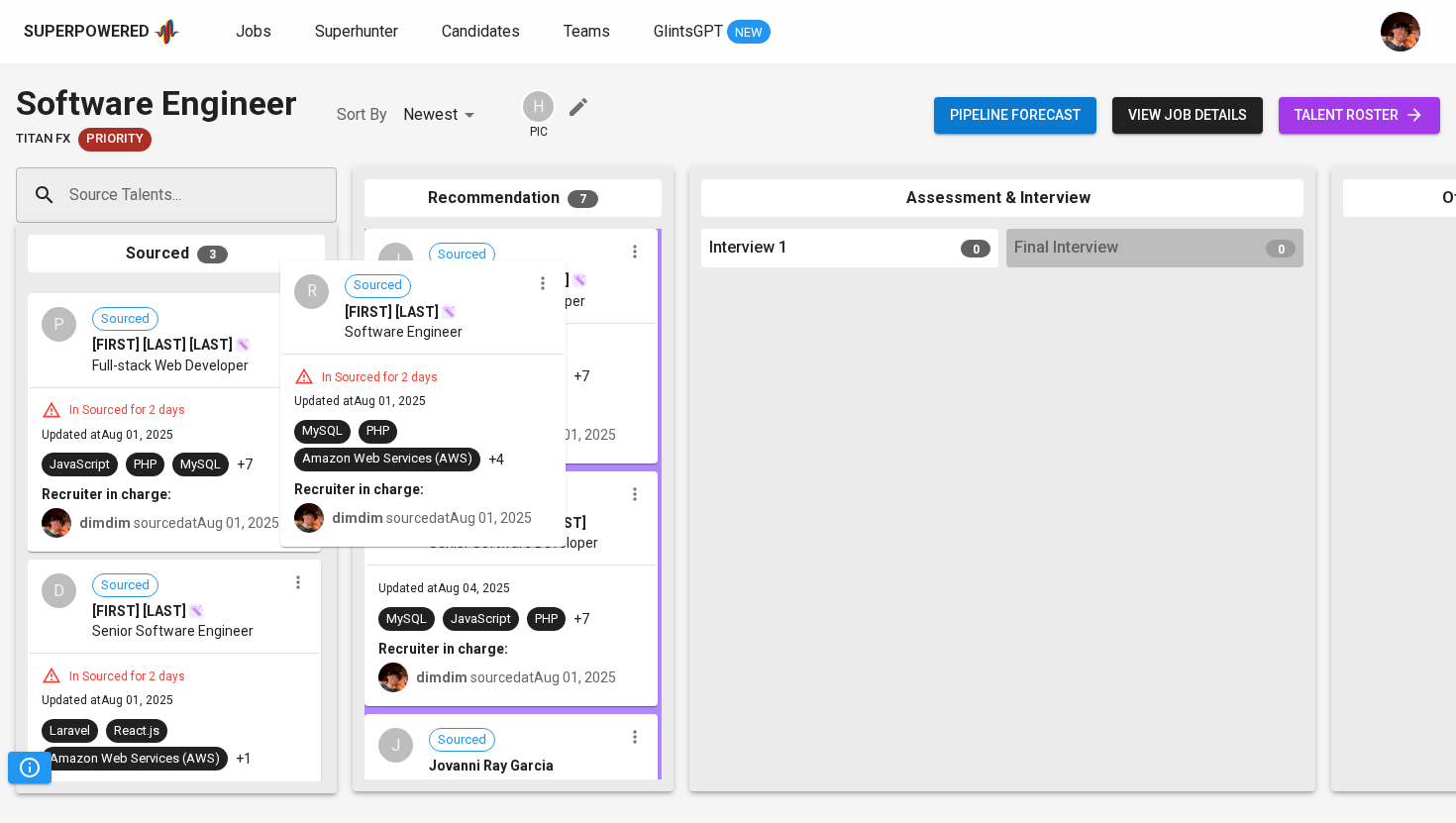 drag, startPoint x: 184, startPoint y: 390, endPoint x: 359, endPoint y: 360, distance: 177.55281 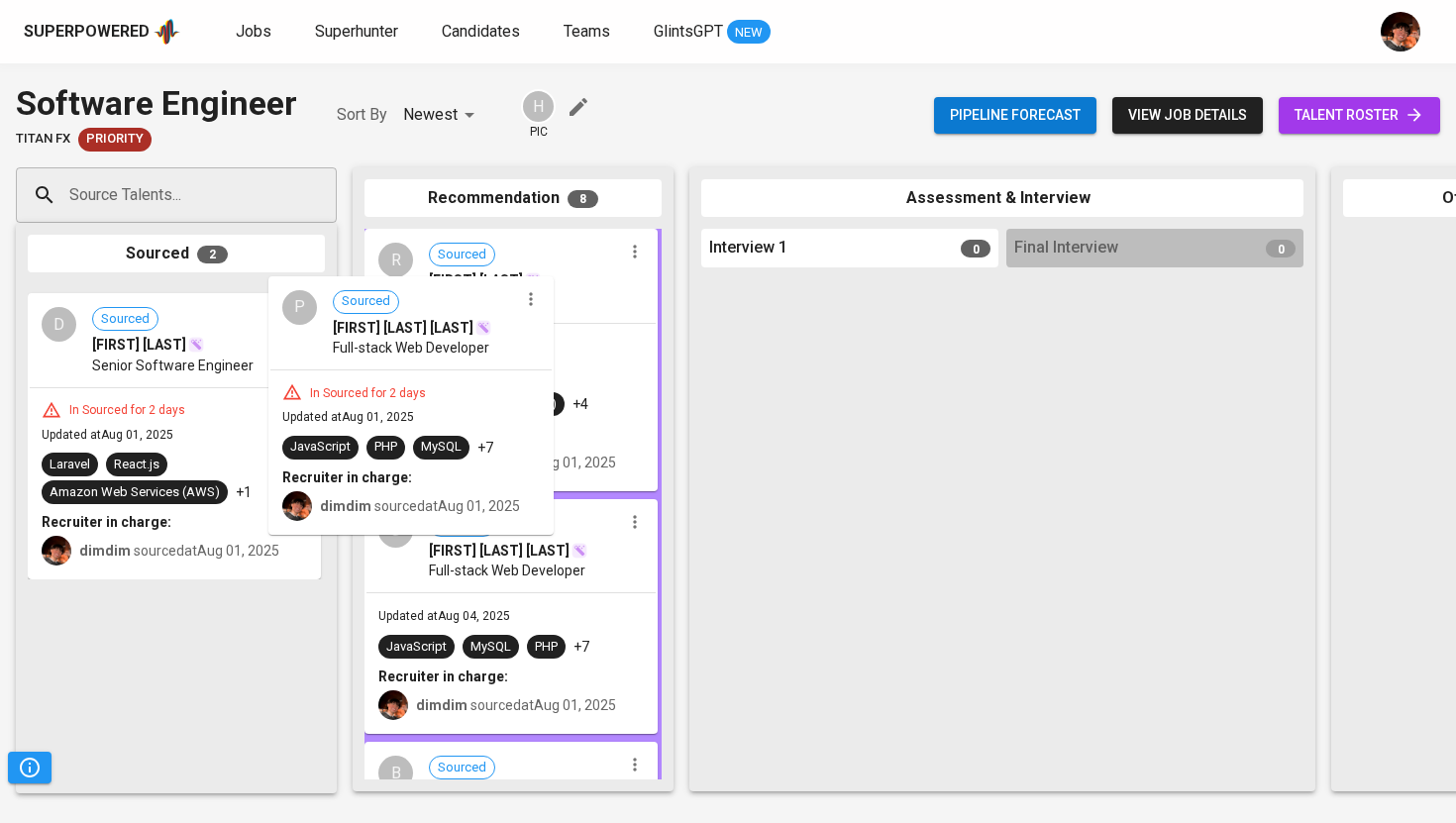 drag, startPoint x: 243, startPoint y: 363, endPoint x: 538, endPoint y: 350, distance: 295.2863 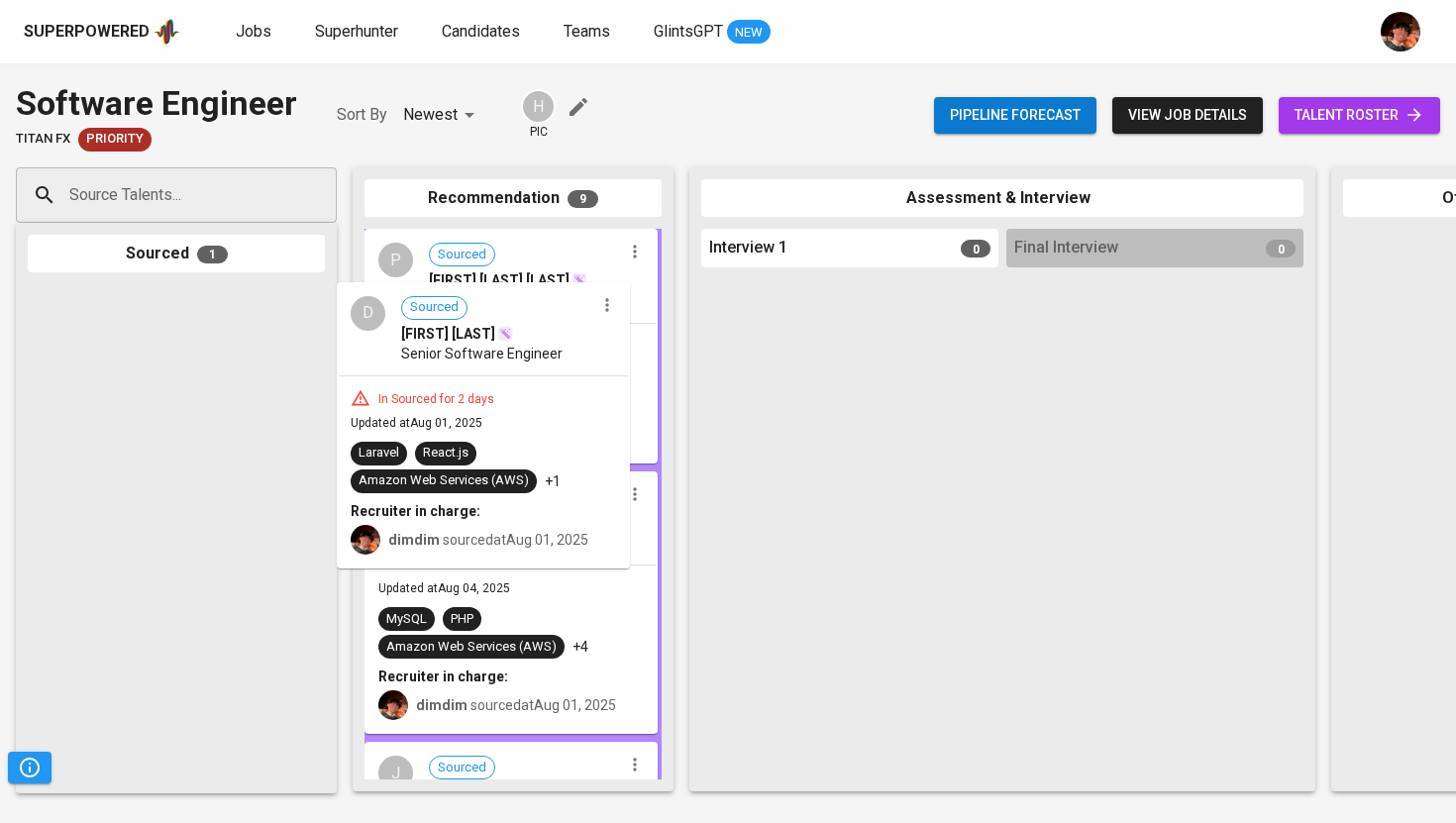 drag, startPoint x: 227, startPoint y: 348, endPoint x: 556, endPoint y: 339, distance: 329.12308 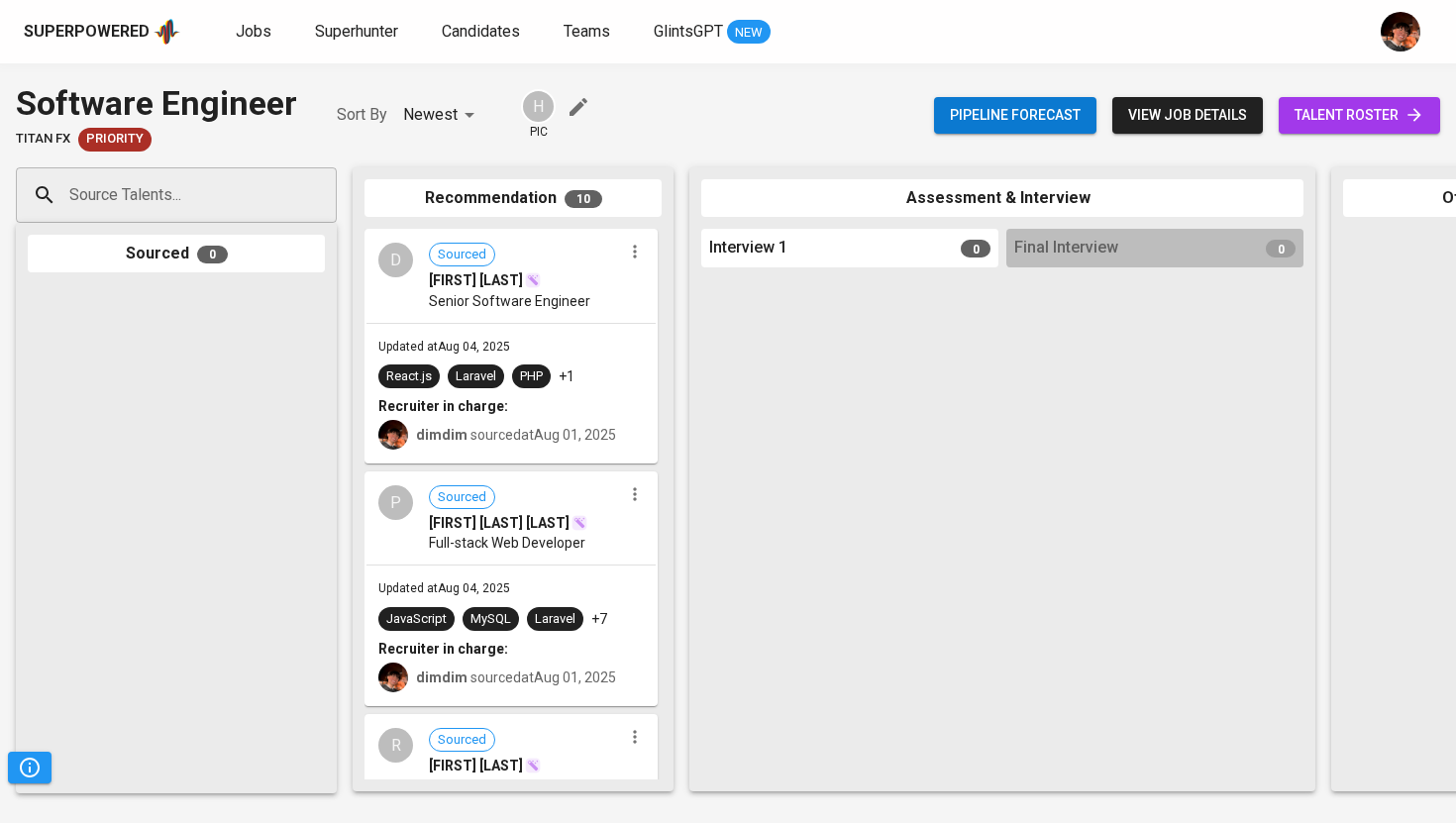 click on "talent roster" at bounding box center (1359, 115) 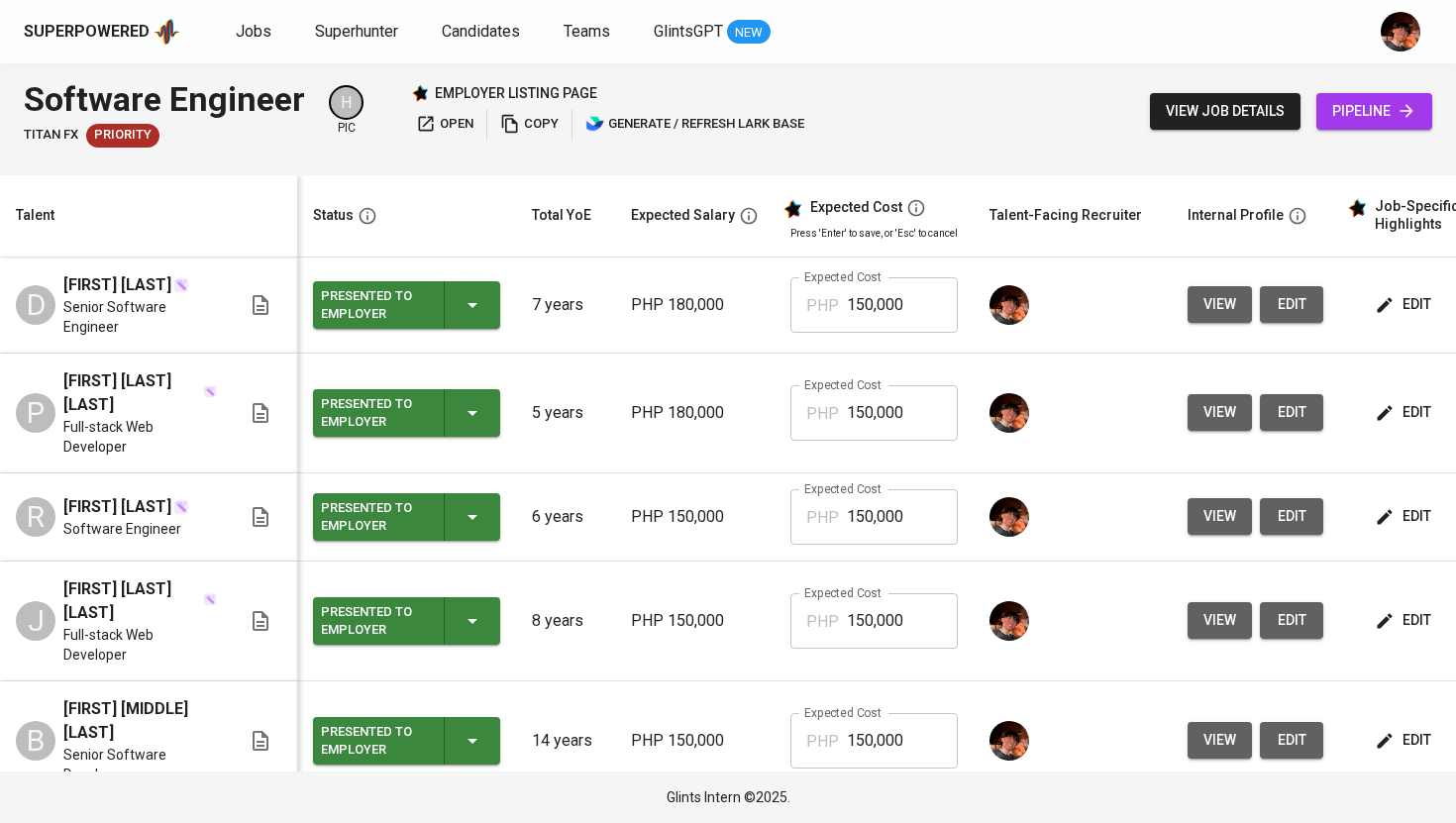 scroll, scrollTop: 510, scrollLeft: 0, axis: vertical 